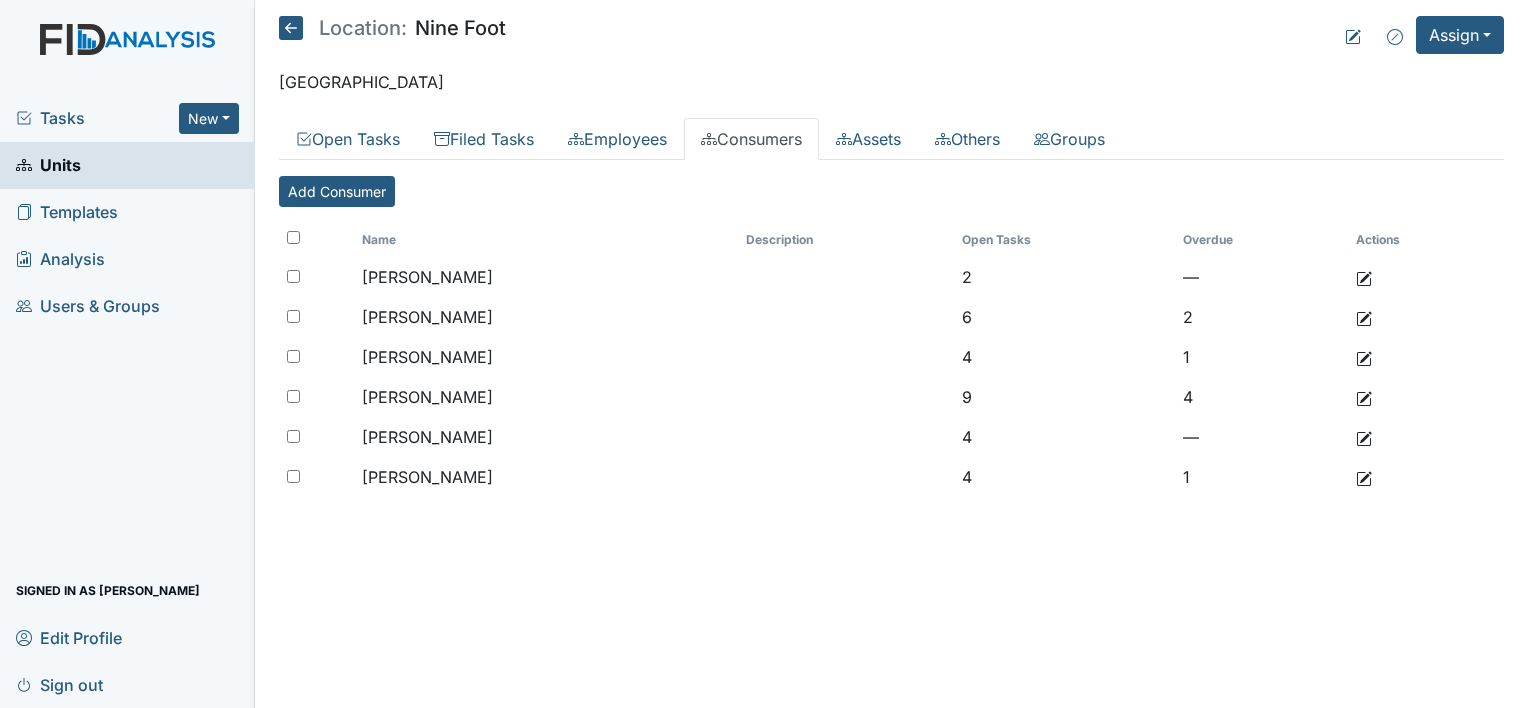 scroll, scrollTop: 0, scrollLeft: 0, axis: both 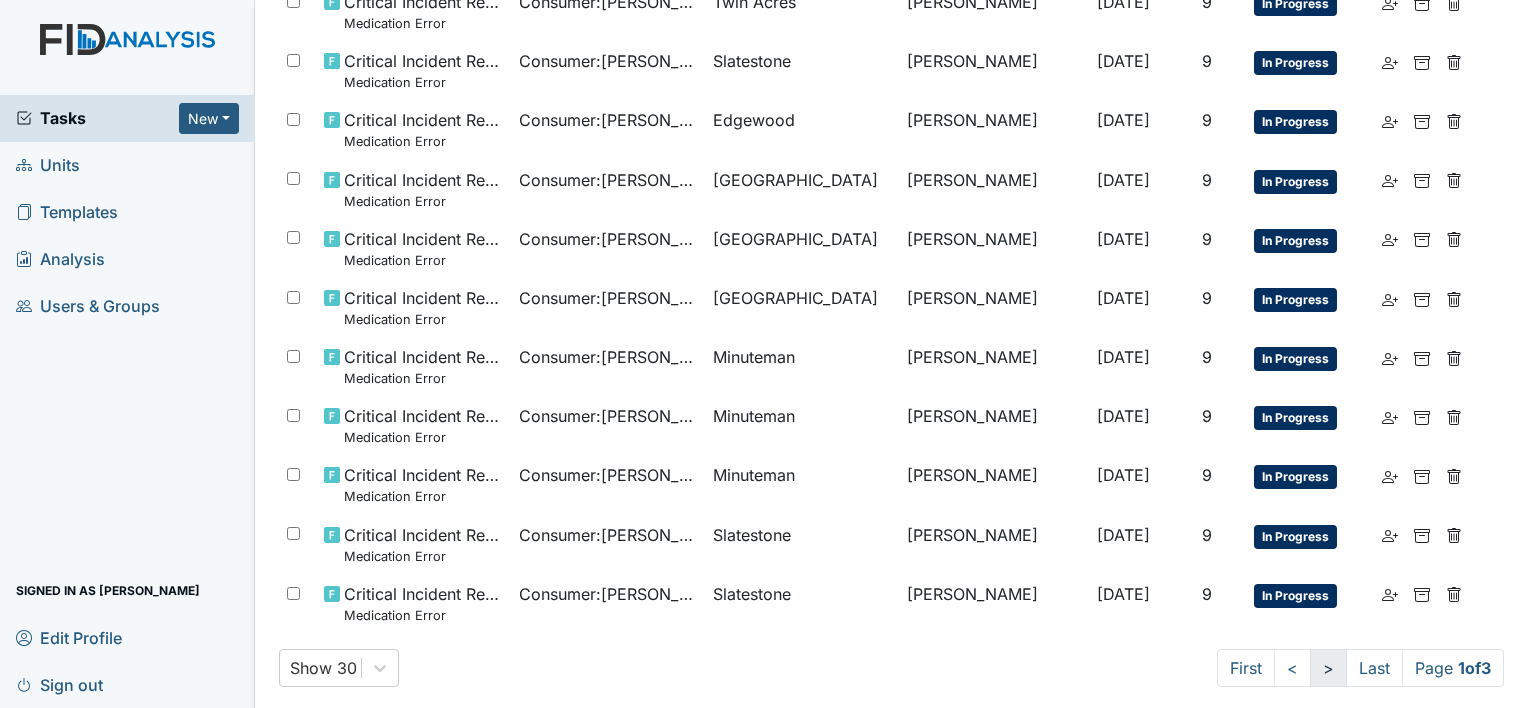 click on ">" at bounding box center [1328, 668] 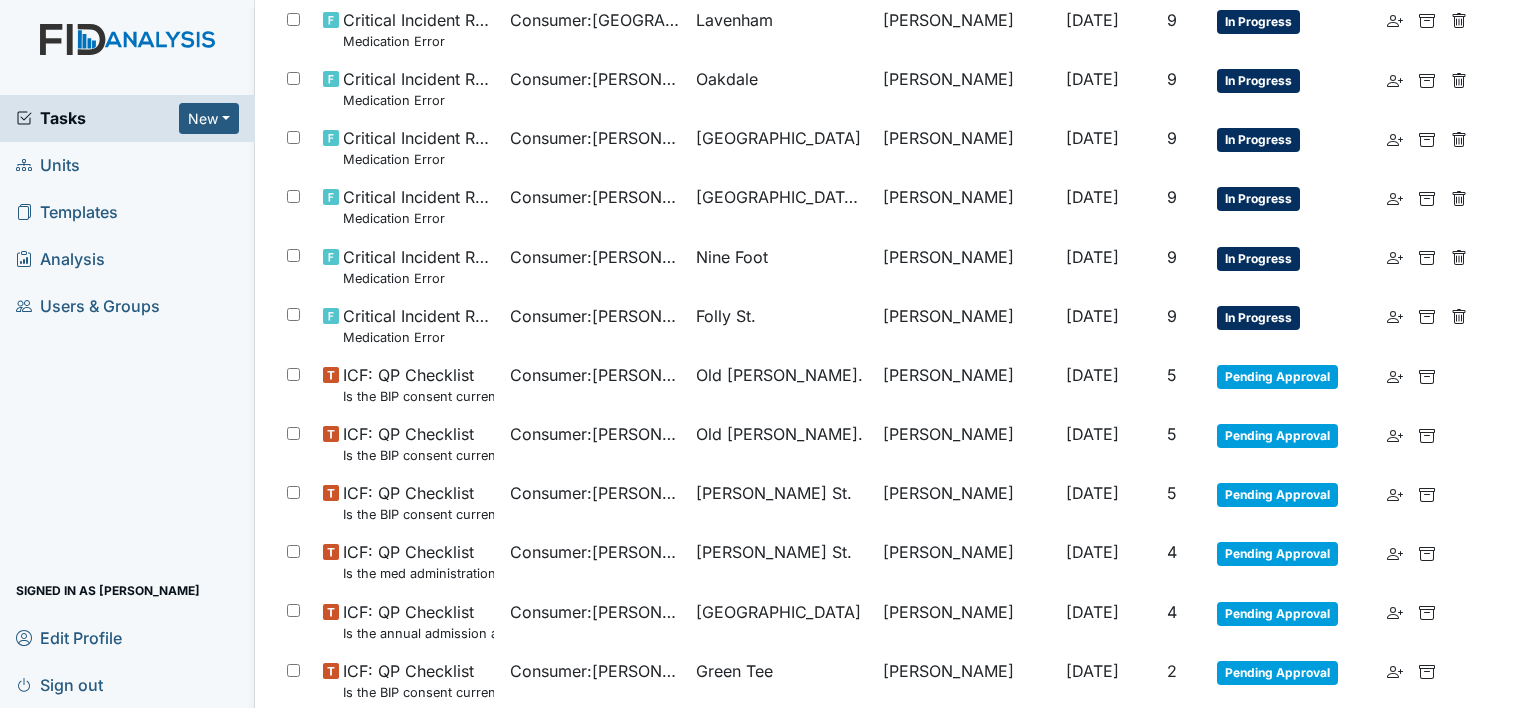 scroll, scrollTop: 500, scrollLeft: 0, axis: vertical 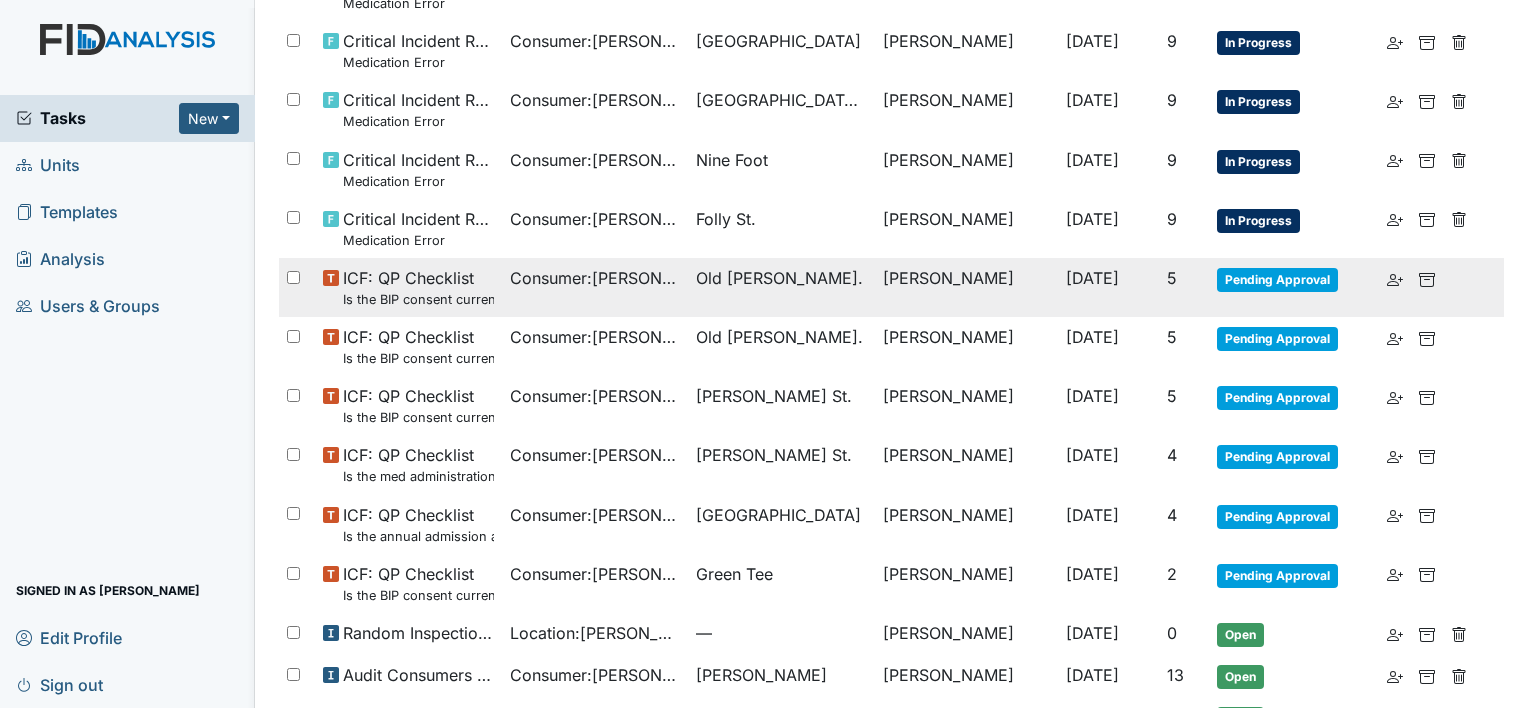 click on "ICF: QP Checklist Is the BIP consent current? (document the date, BIP number in the comment section)" at bounding box center (418, 287) 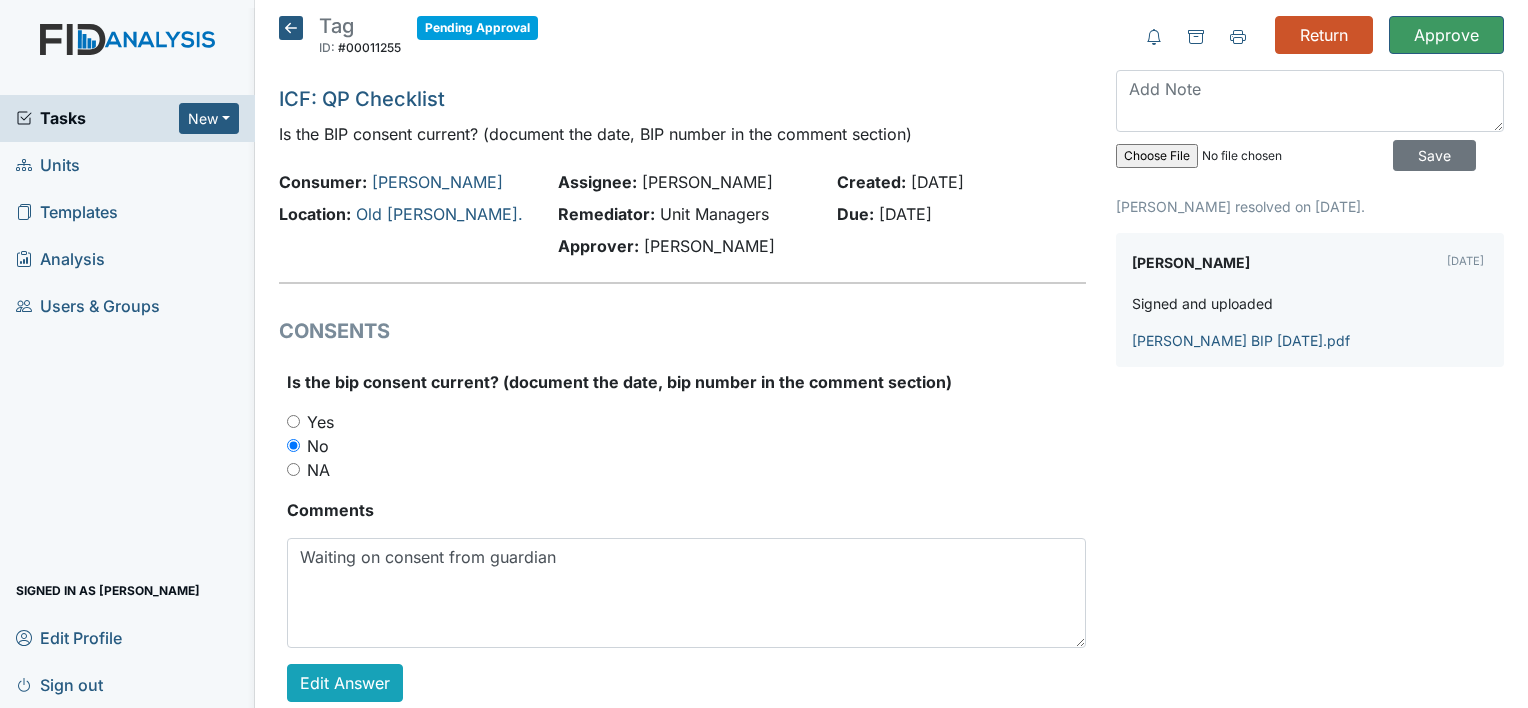 scroll, scrollTop: 0, scrollLeft: 0, axis: both 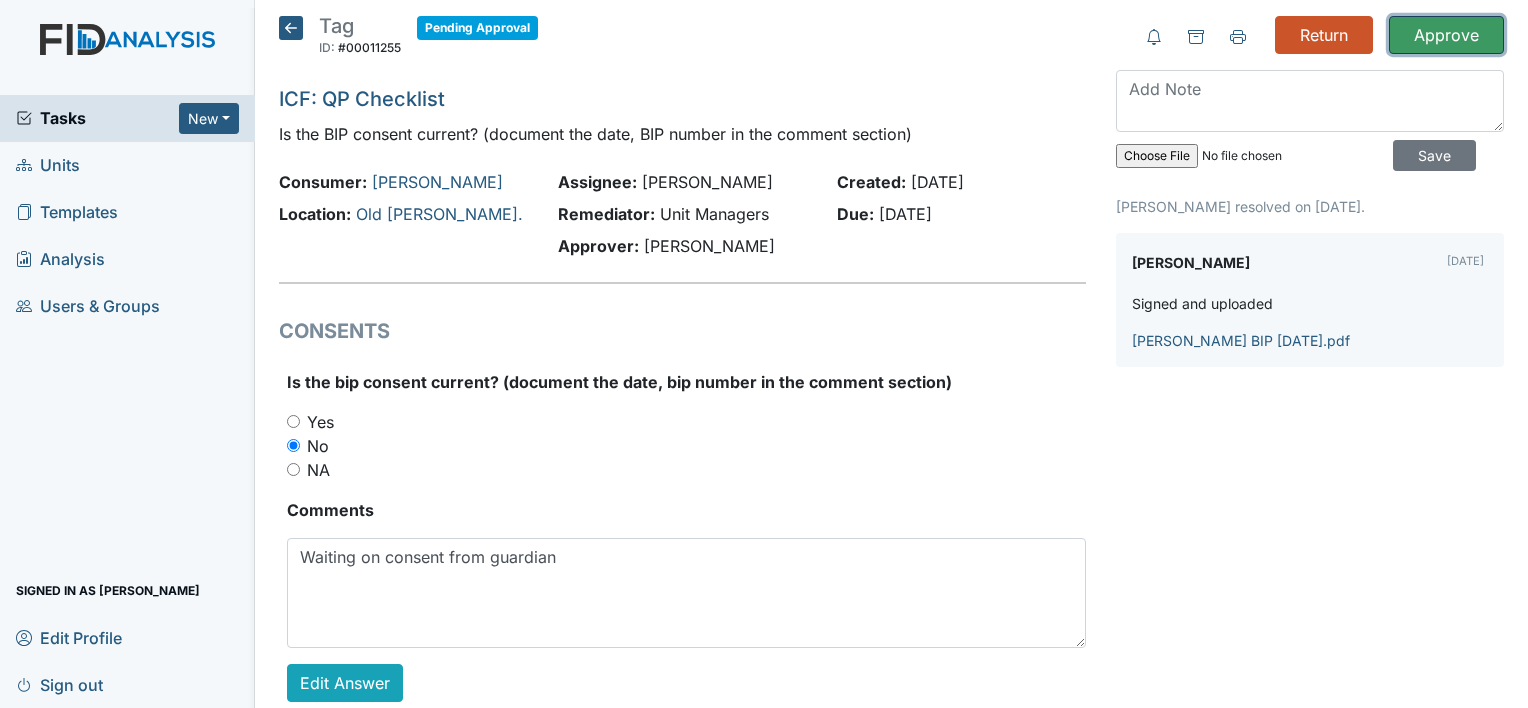 click on "Approve" at bounding box center (1446, 35) 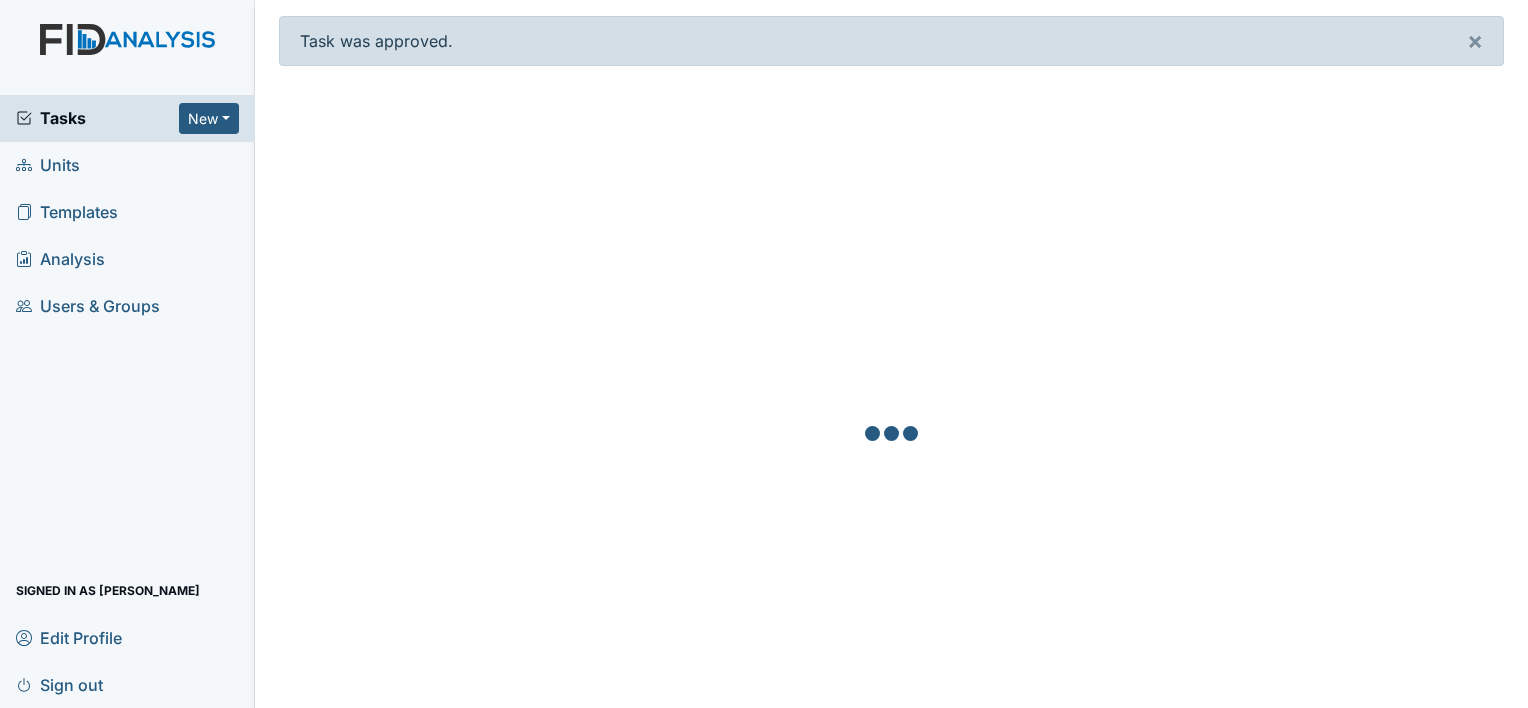 scroll, scrollTop: 0, scrollLeft: 0, axis: both 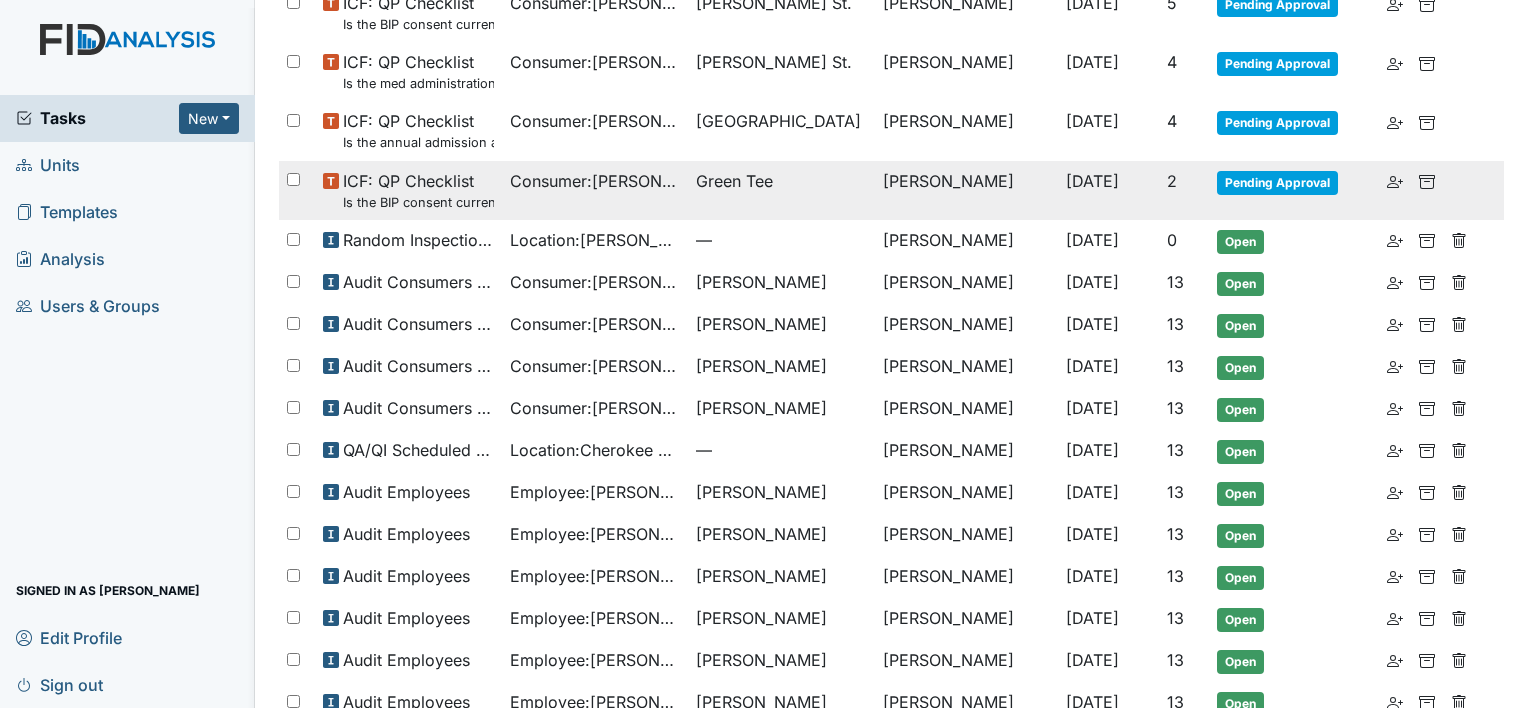 click on "Consumer :  Mayton, Dortha" at bounding box center (595, 181) 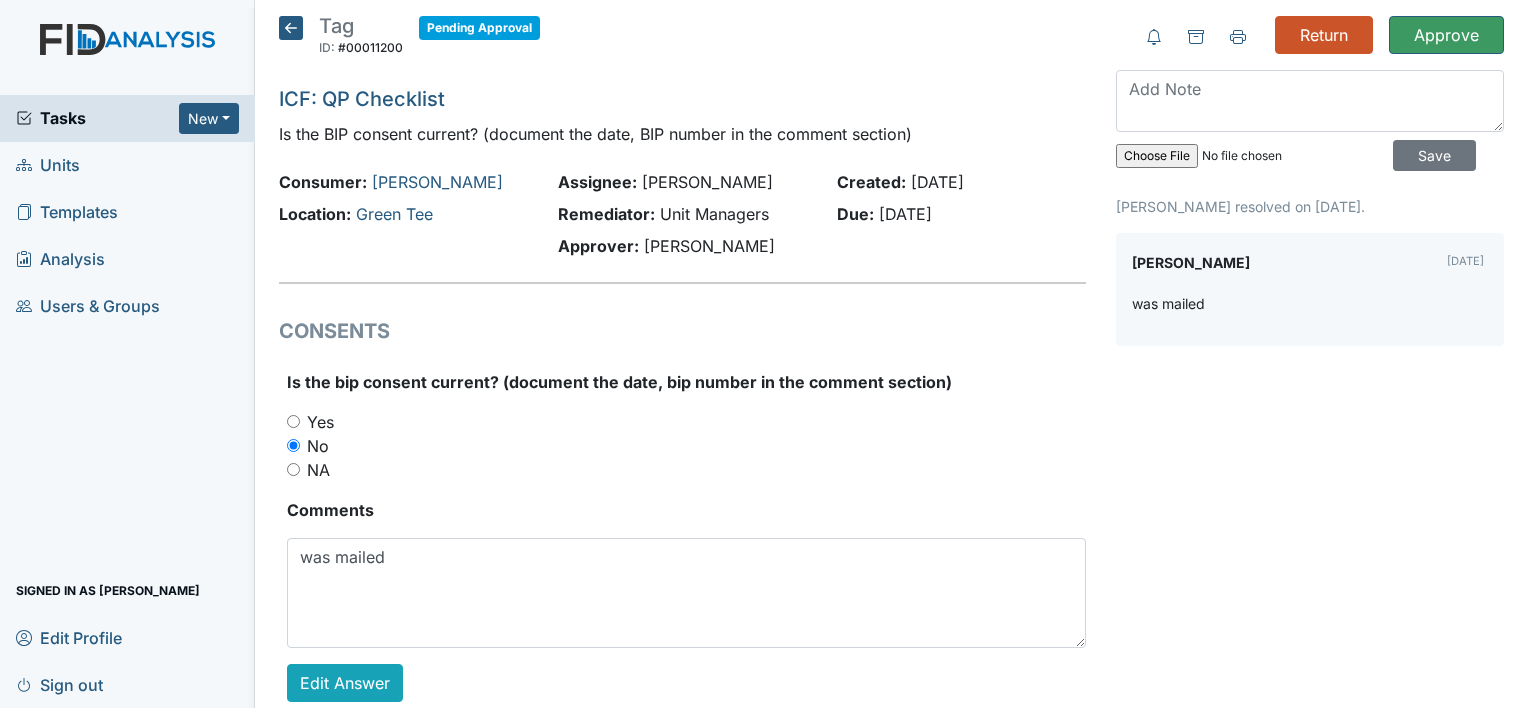 scroll, scrollTop: 0, scrollLeft: 0, axis: both 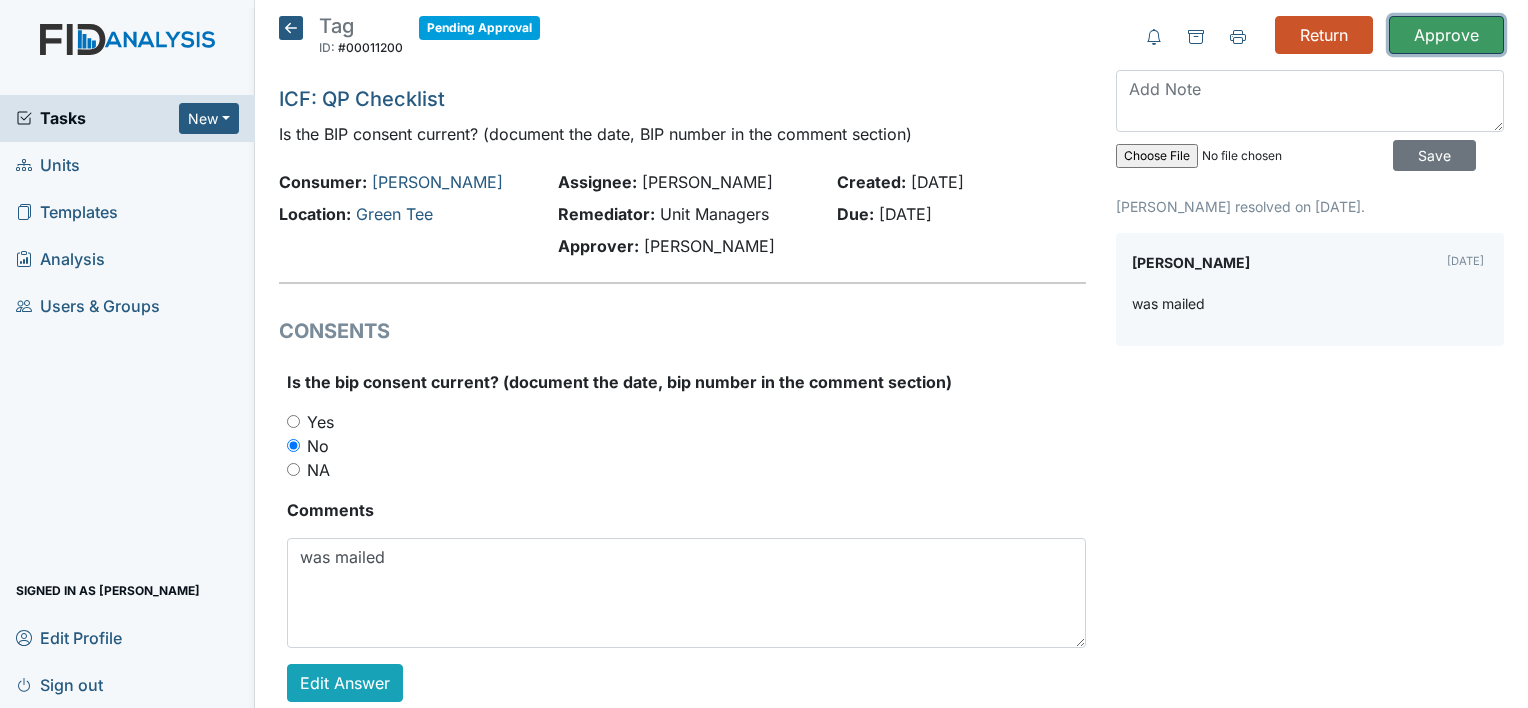 click on "Approve" at bounding box center (1446, 35) 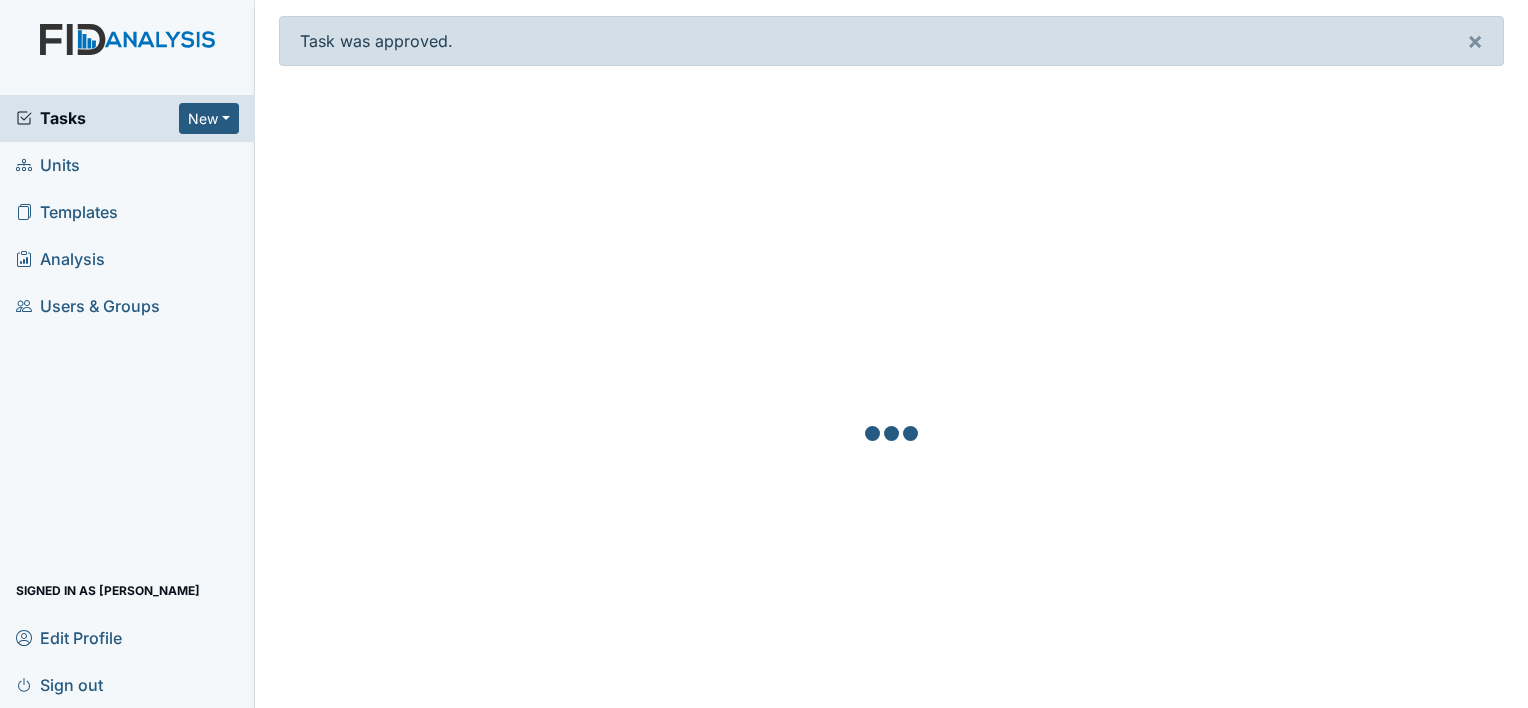 scroll, scrollTop: 0, scrollLeft: 0, axis: both 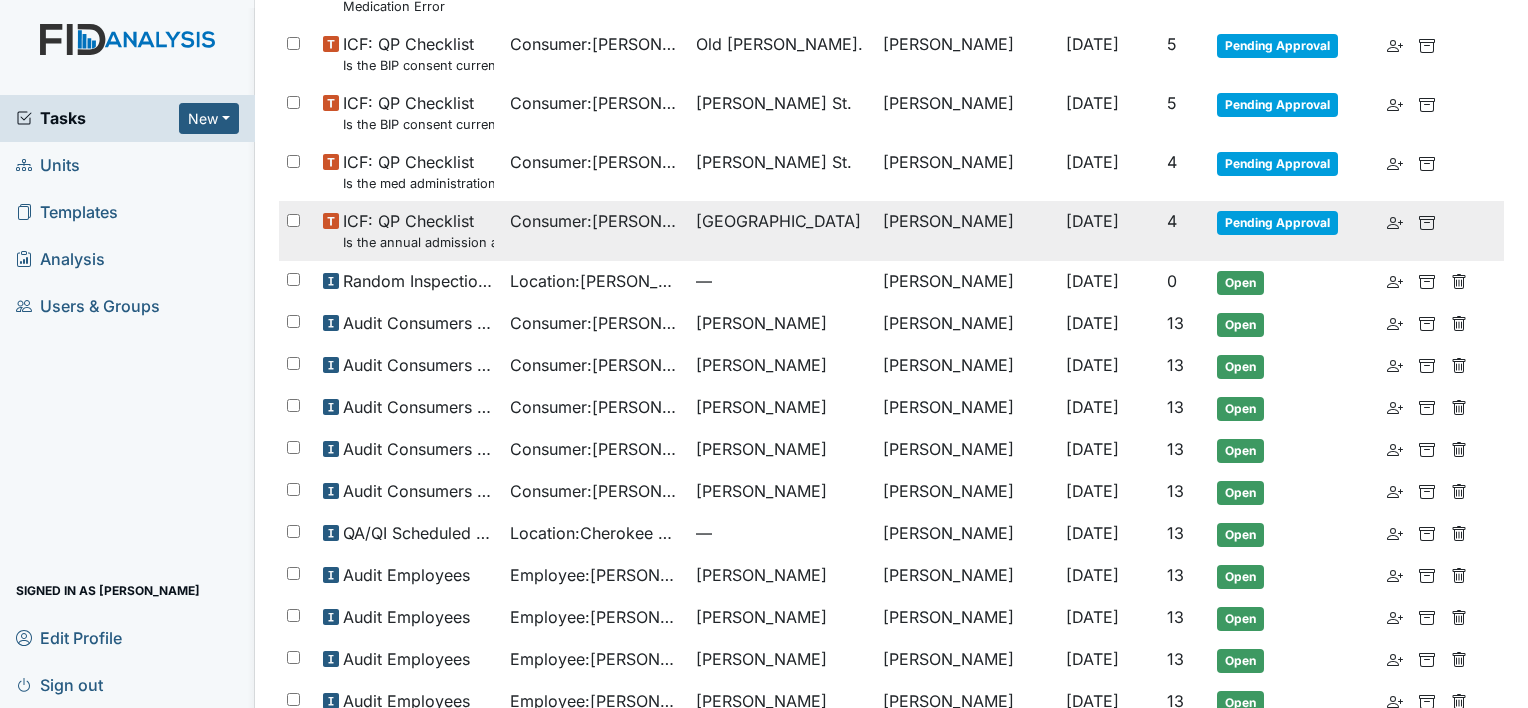 click on "Consumer :  Lessey, Christopher" at bounding box center [595, 221] 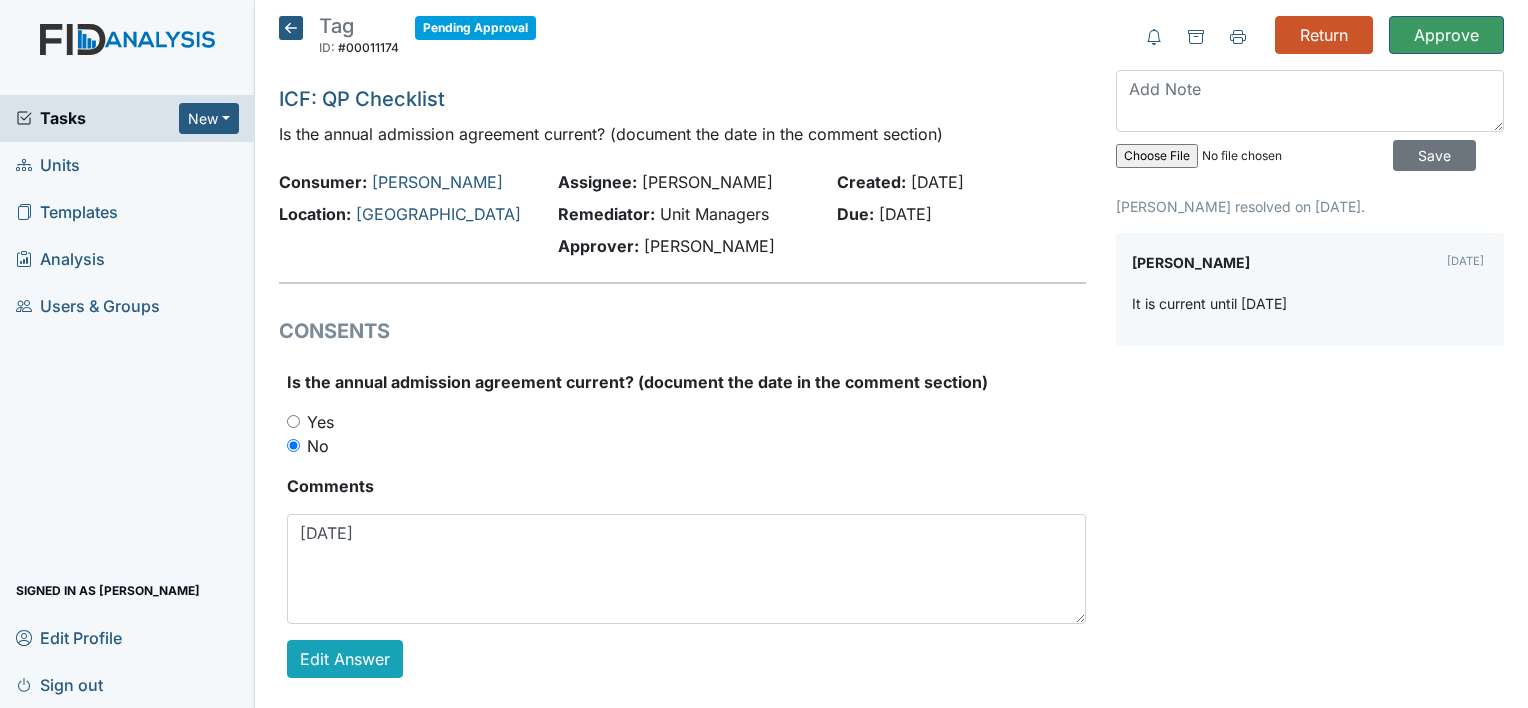 scroll, scrollTop: 0, scrollLeft: 0, axis: both 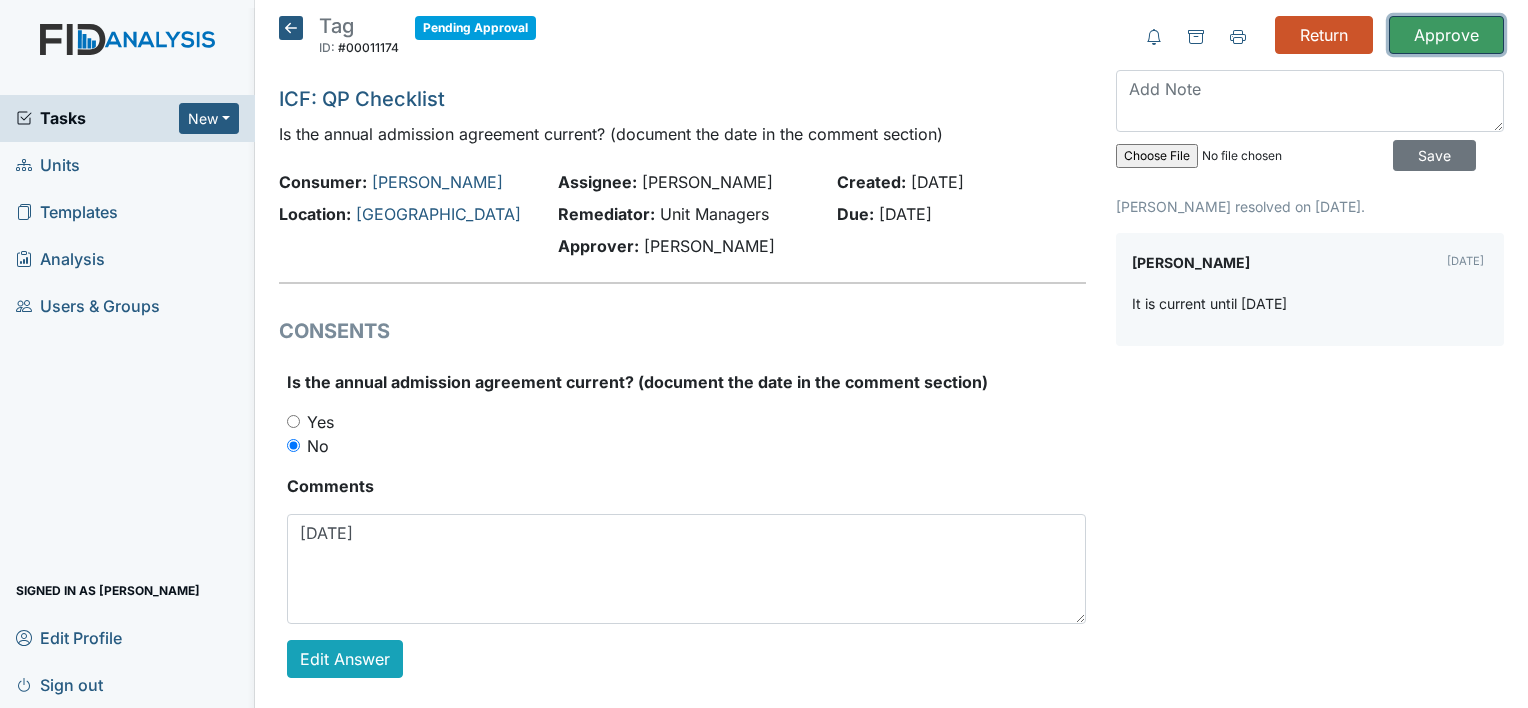 click on "Approve" at bounding box center [1446, 35] 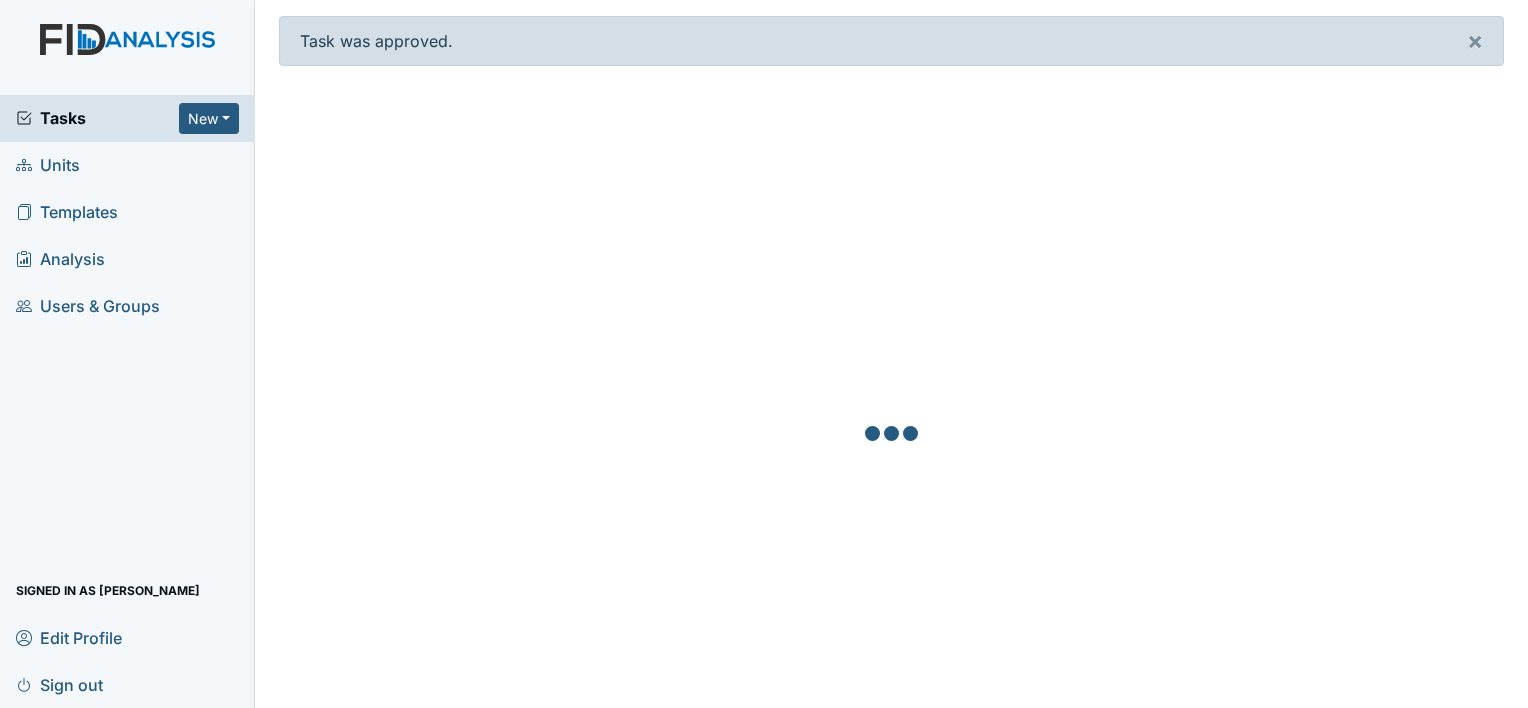 scroll, scrollTop: 0, scrollLeft: 0, axis: both 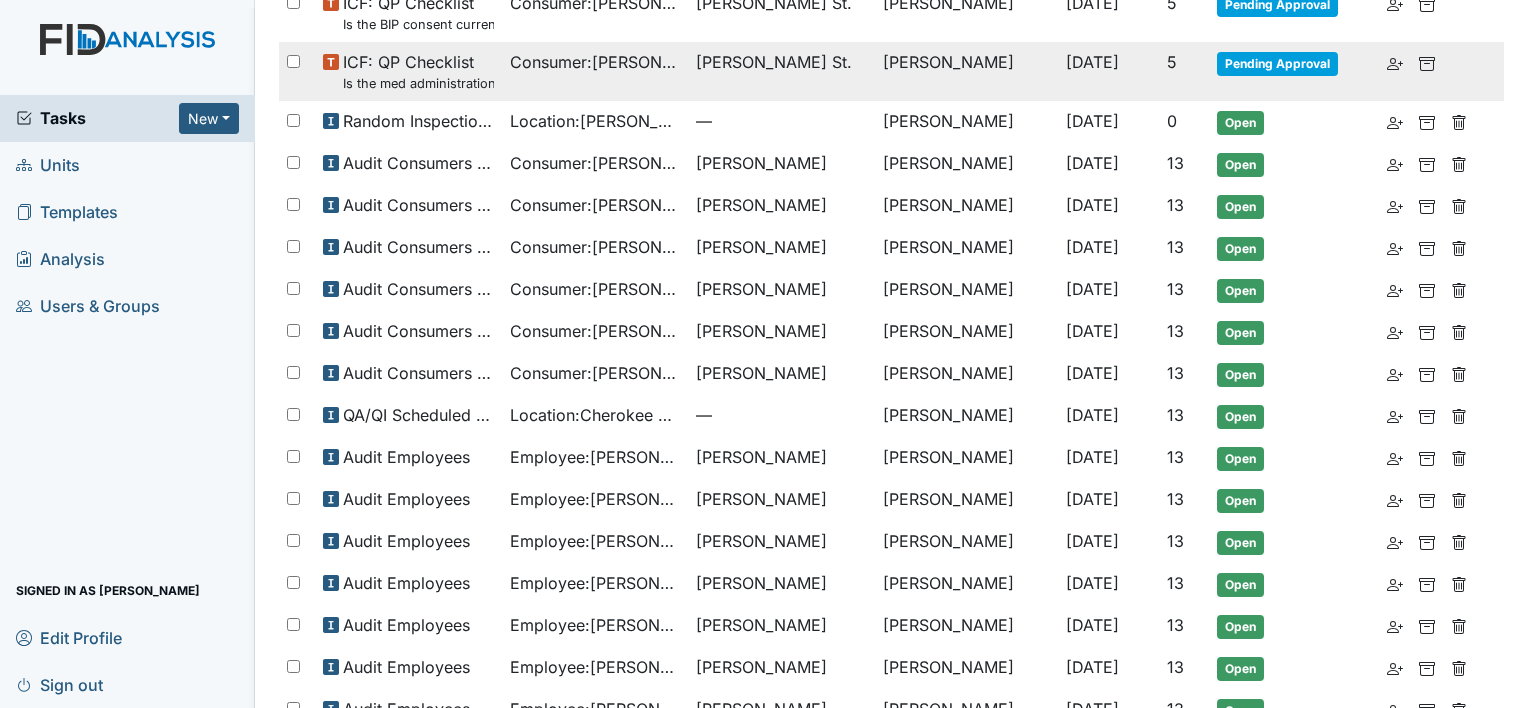 click on "Consumer :  Roundtree, Curtis" at bounding box center (595, 62) 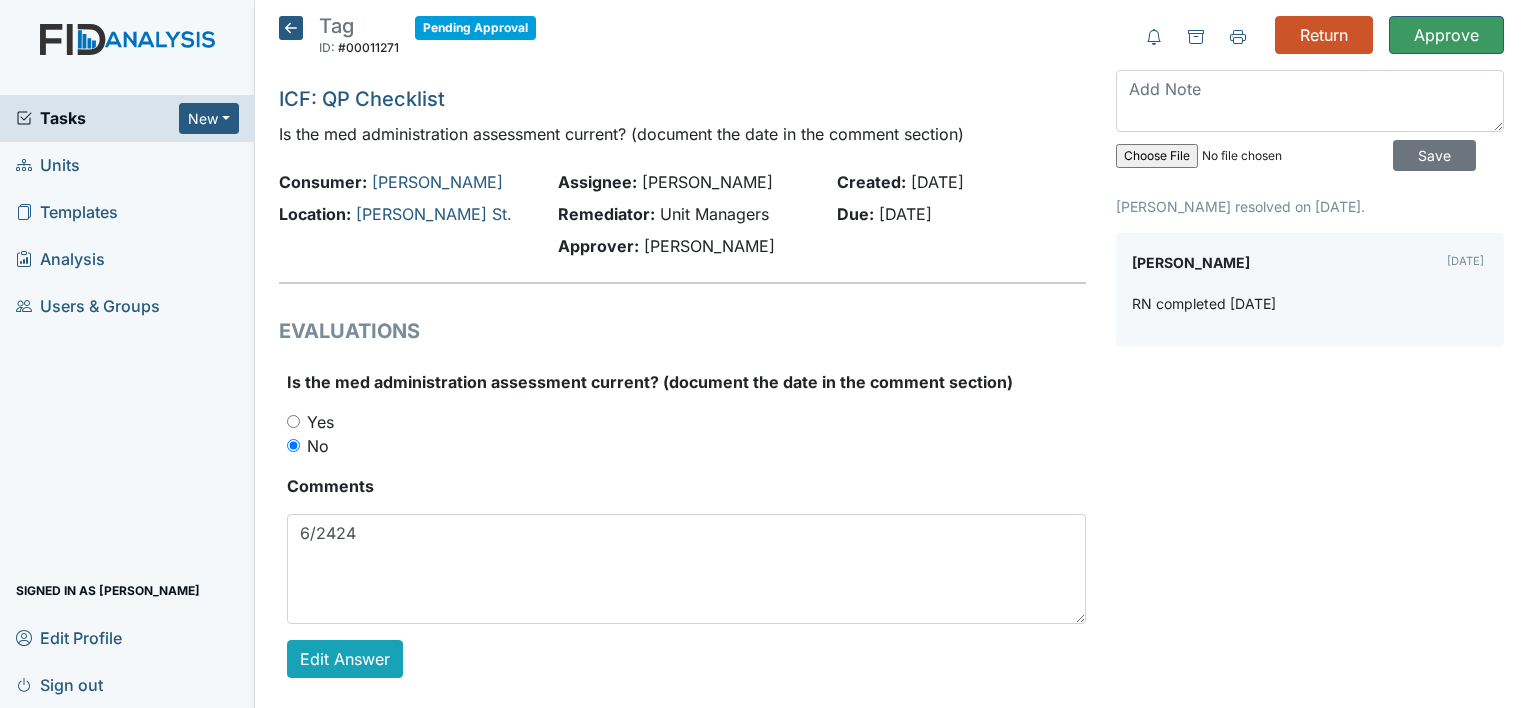 scroll, scrollTop: 0, scrollLeft: 0, axis: both 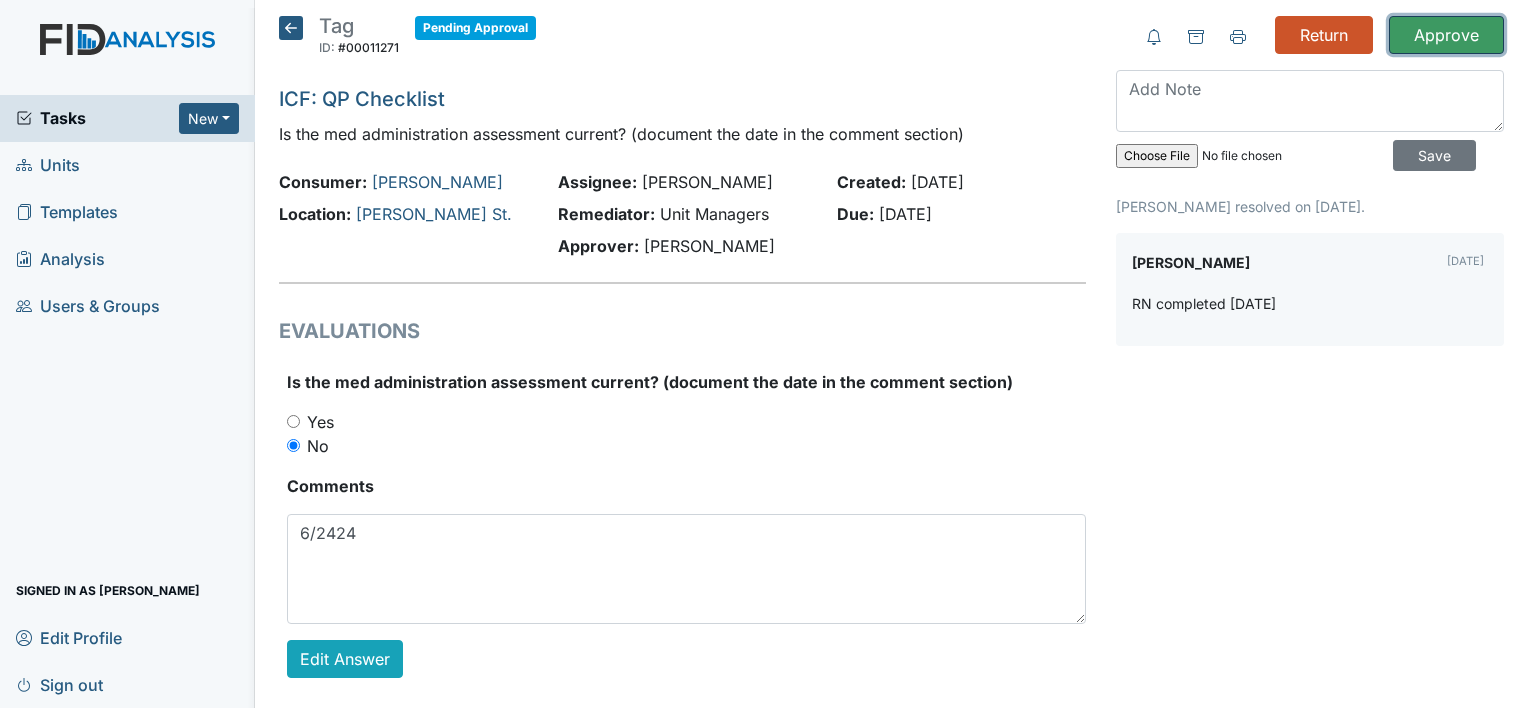 click on "Approve" at bounding box center [1446, 35] 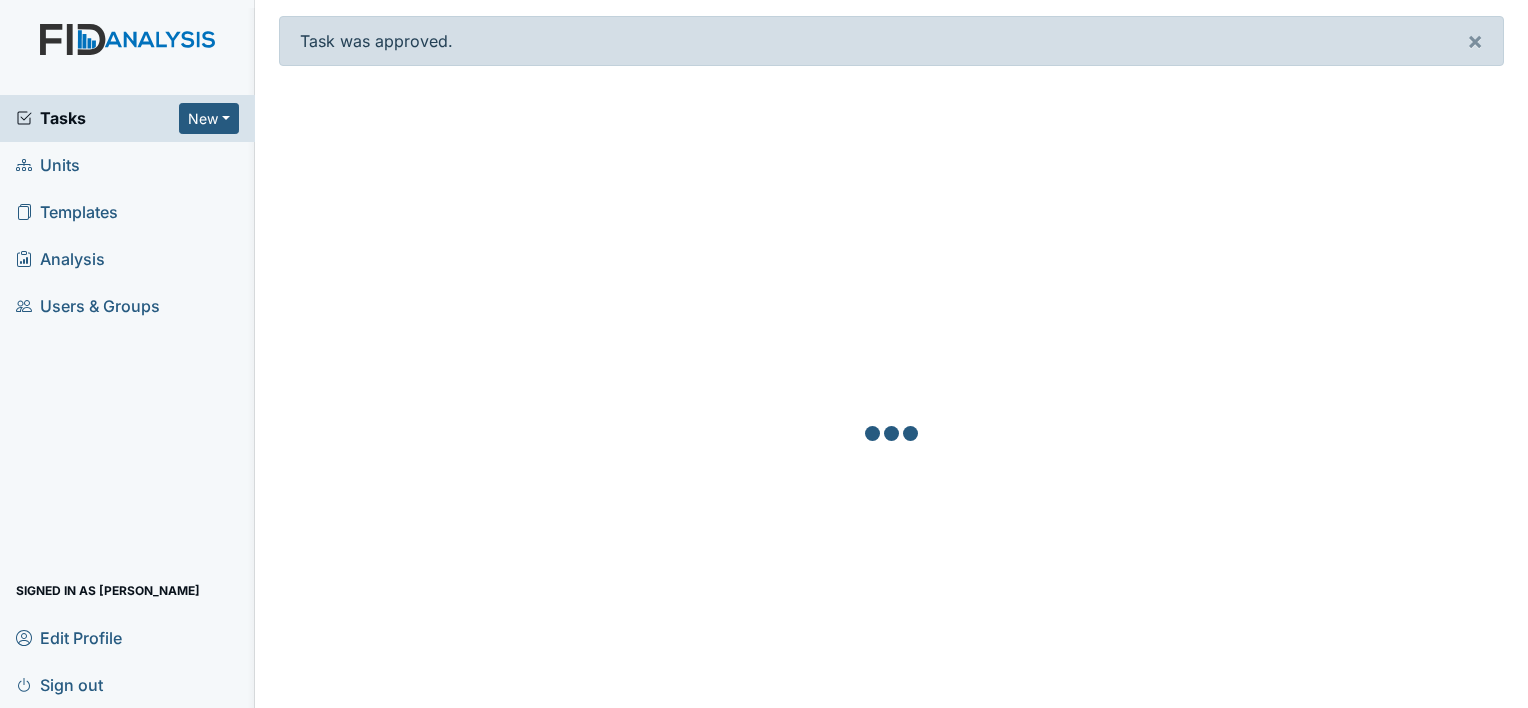 scroll, scrollTop: 0, scrollLeft: 0, axis: both 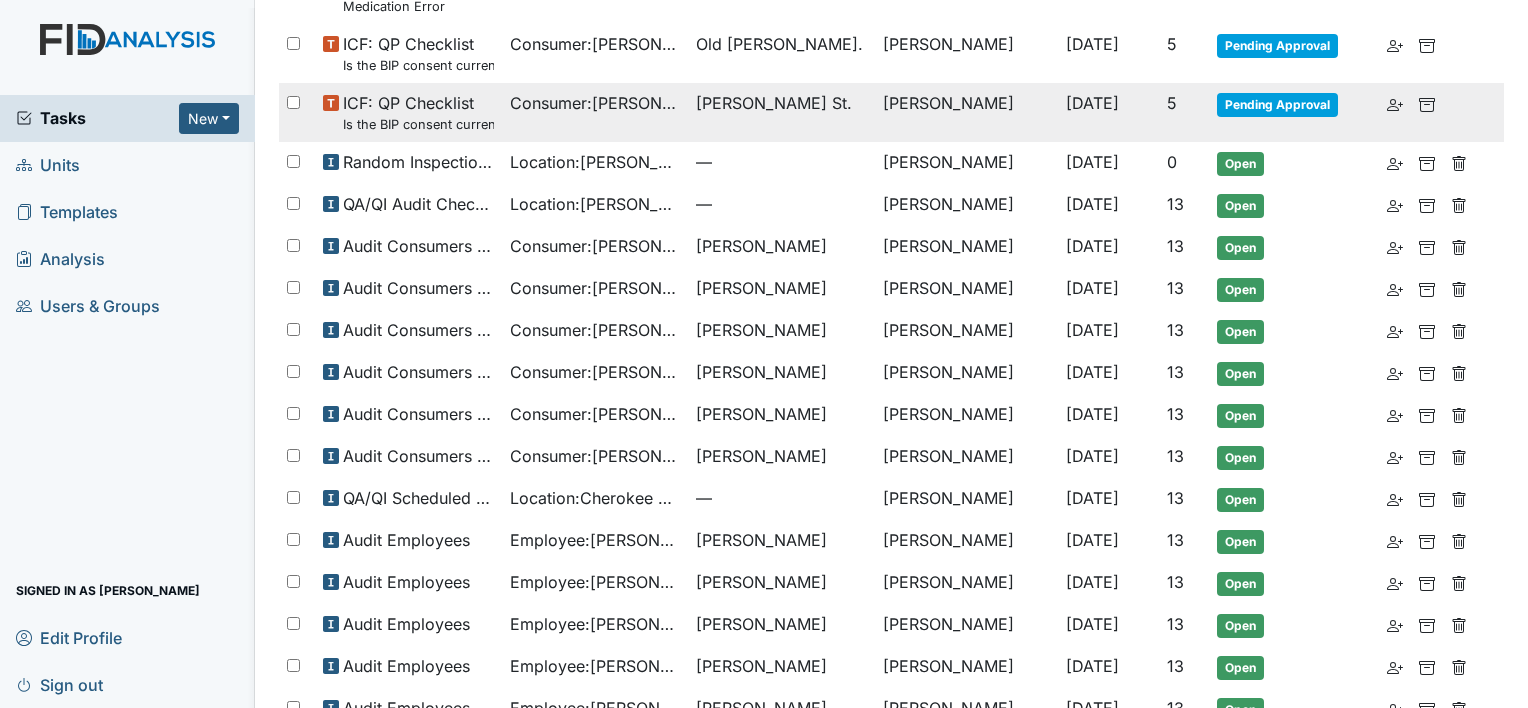 click on "ICF: QP Checklist Is the BIP consent current? (document the date, BIP number in the comment section)" at bounding box center (418, 112) 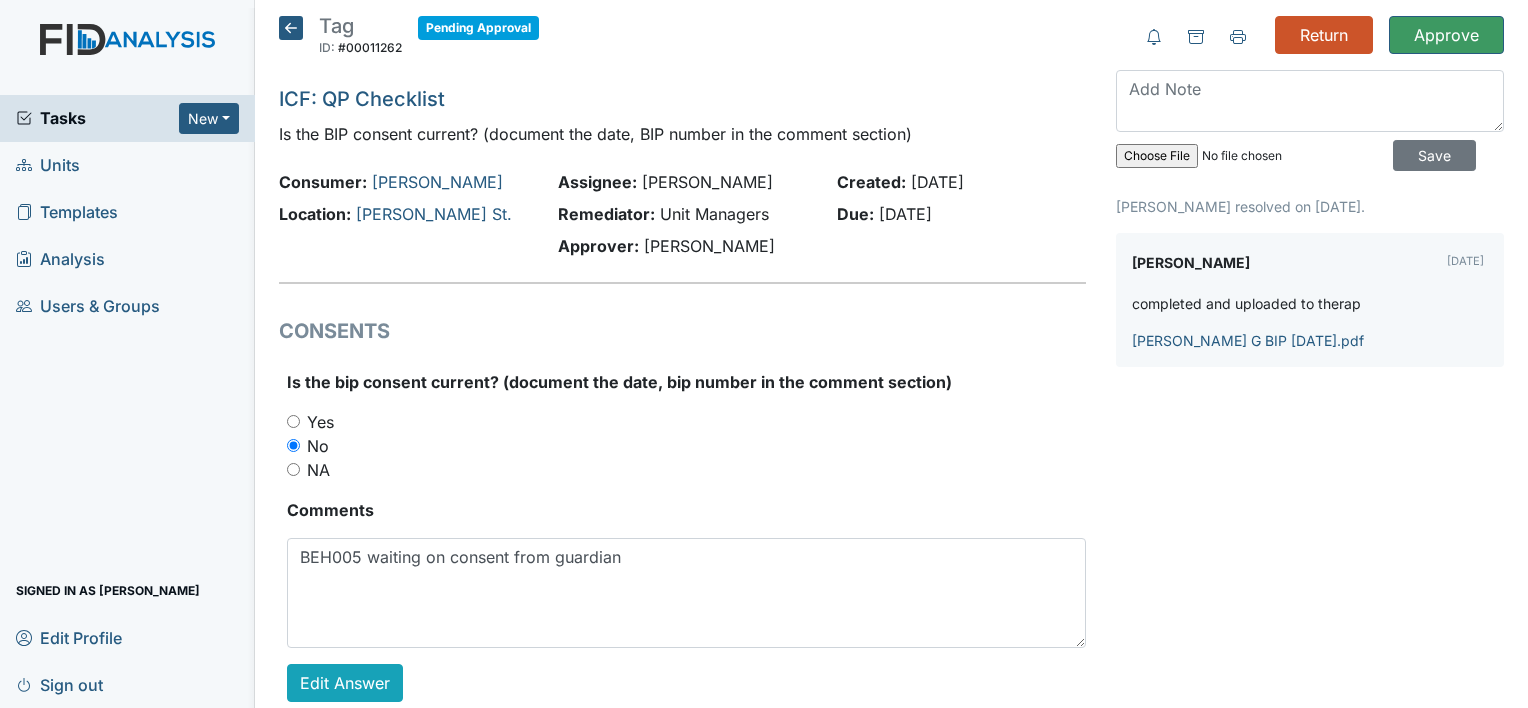 scroll, scrollTop: 0, scrollLeft: 0, axis: both 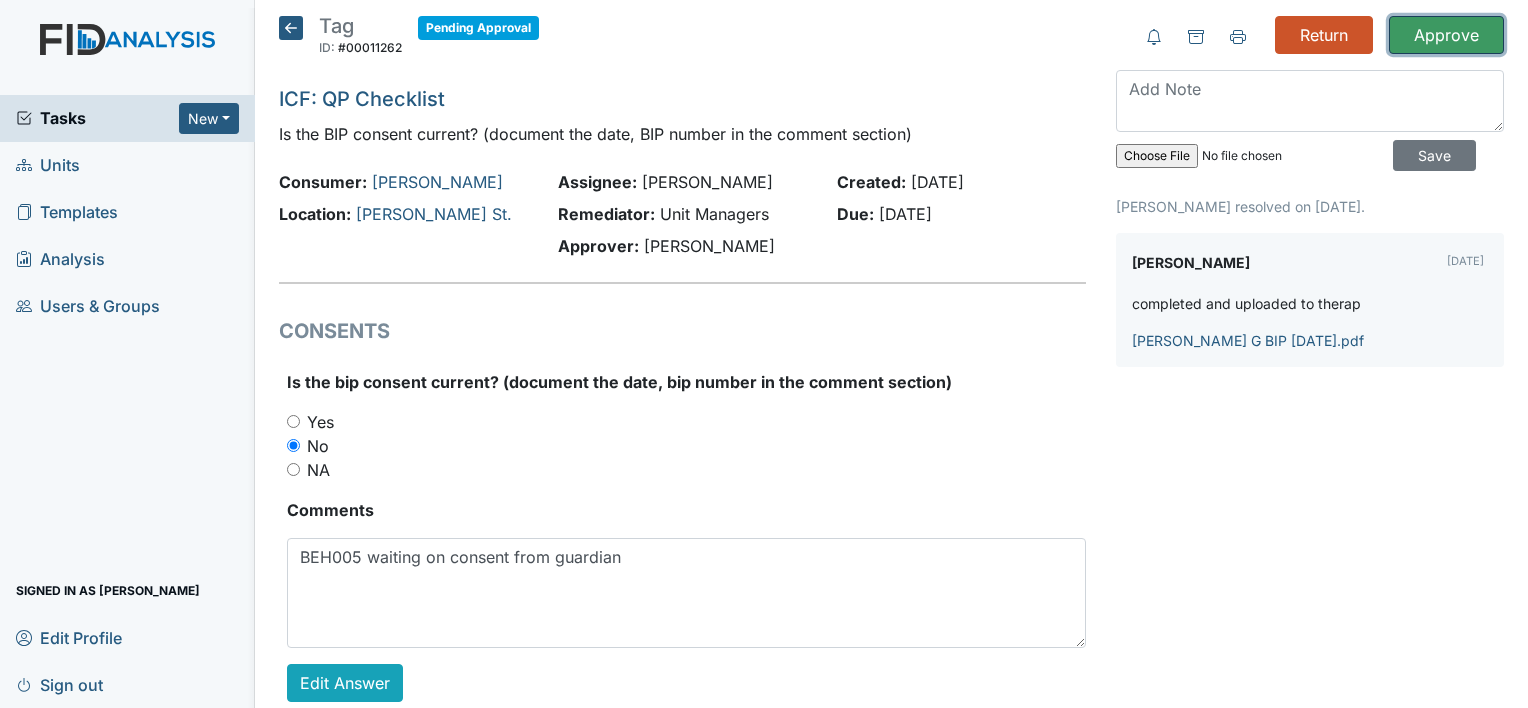 click on "Approve" at bounding box center [1446, 35] 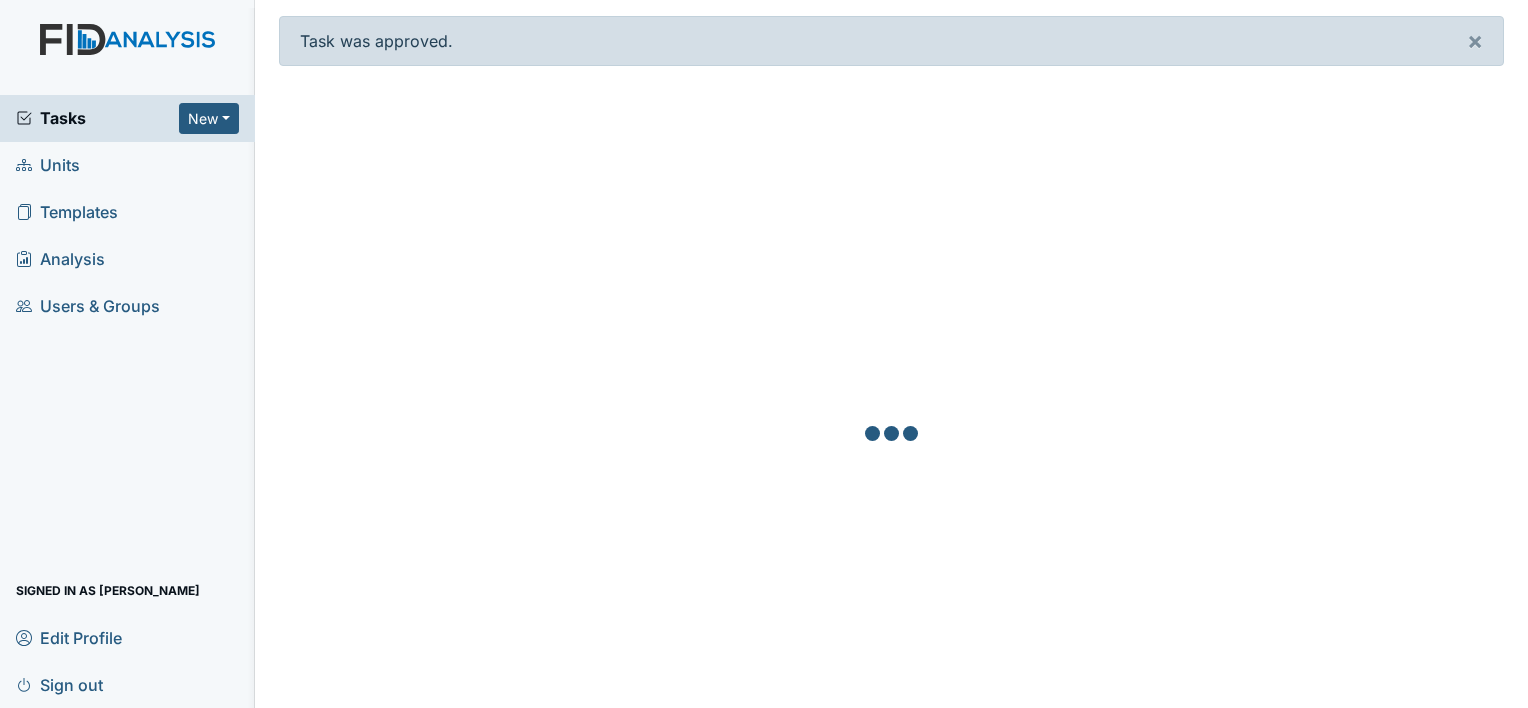 scroll, scrollTop: 0, scrollLeft: 0, axis: both 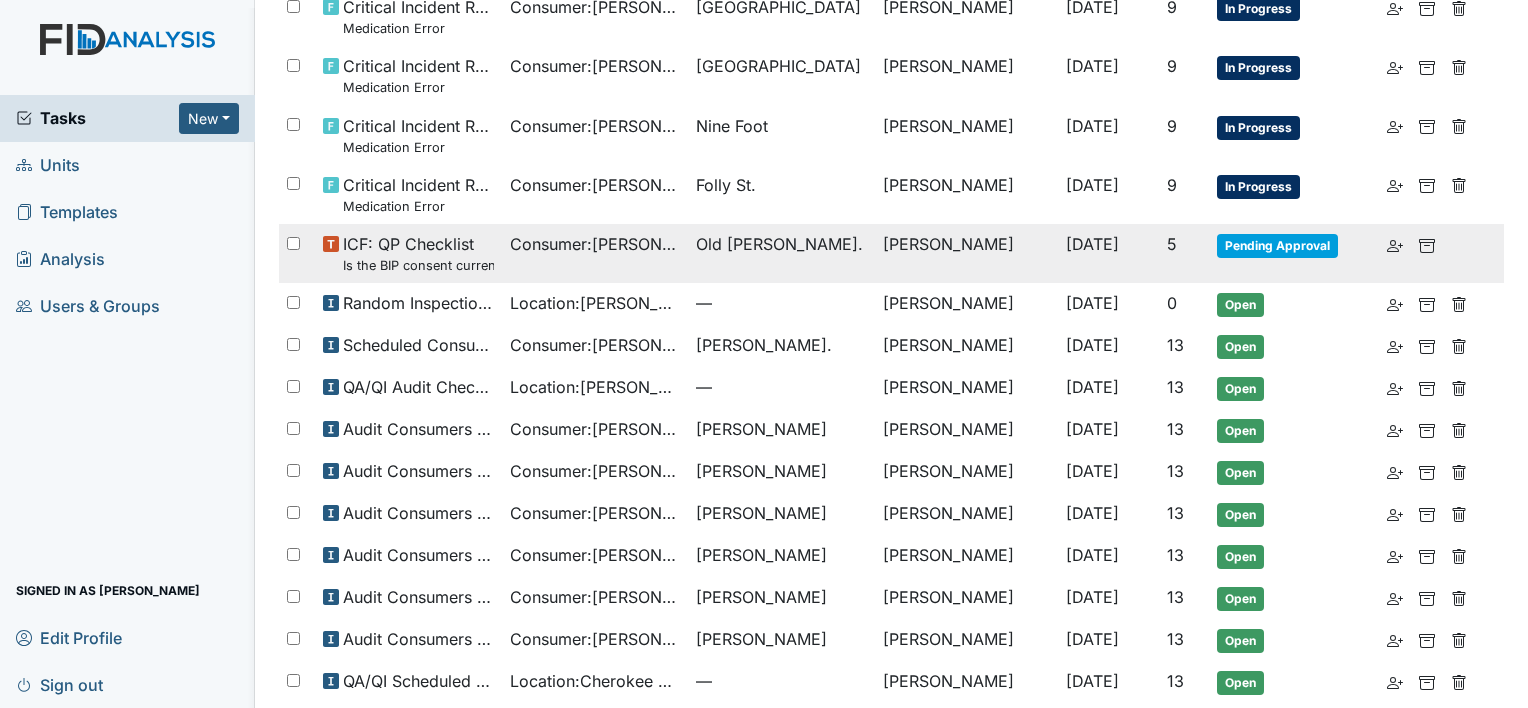 click on "ICF: QP Checklist Is the BIP consent current? (document the date, BIP number in the comment section)" at bounding box center [418, 253] 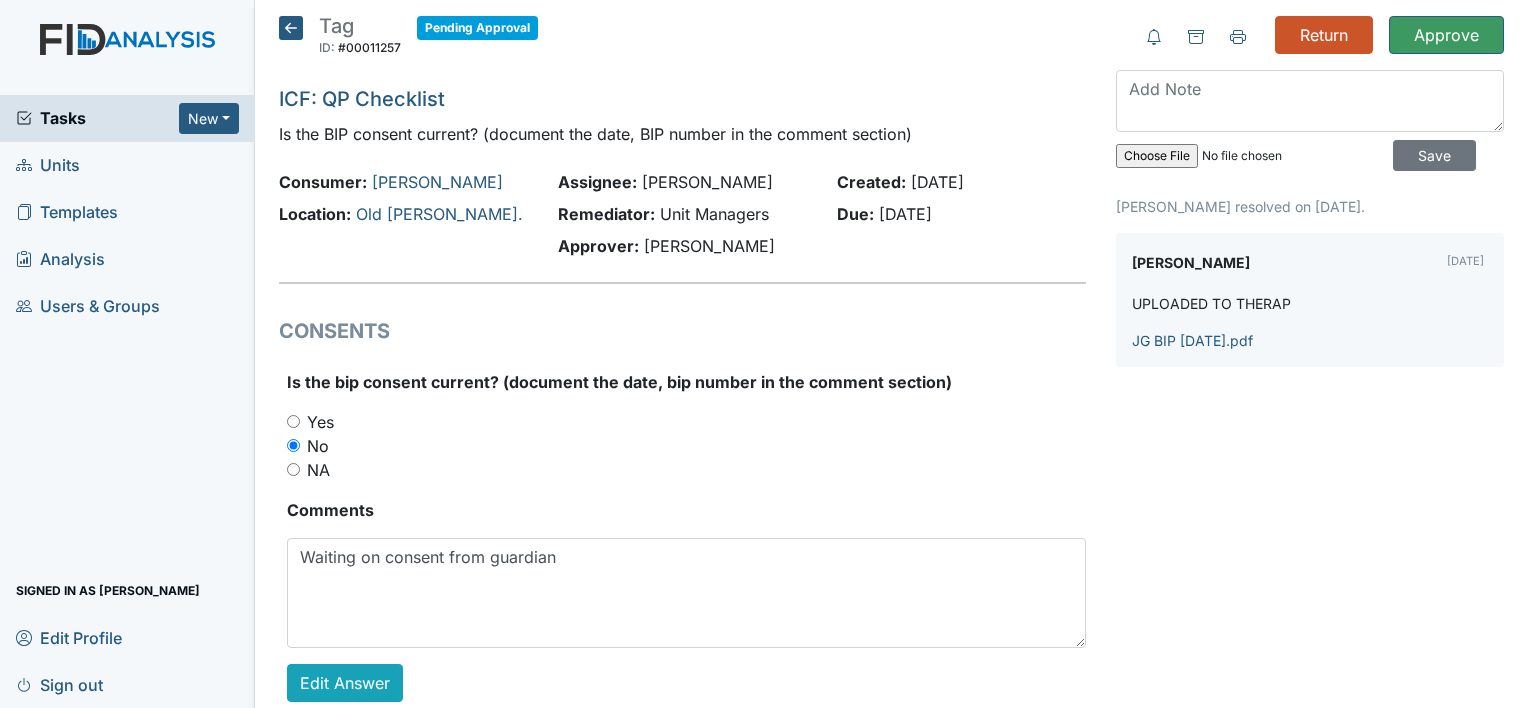 scroll, scrollTop: 0, scrollLeft: 0, axis: both 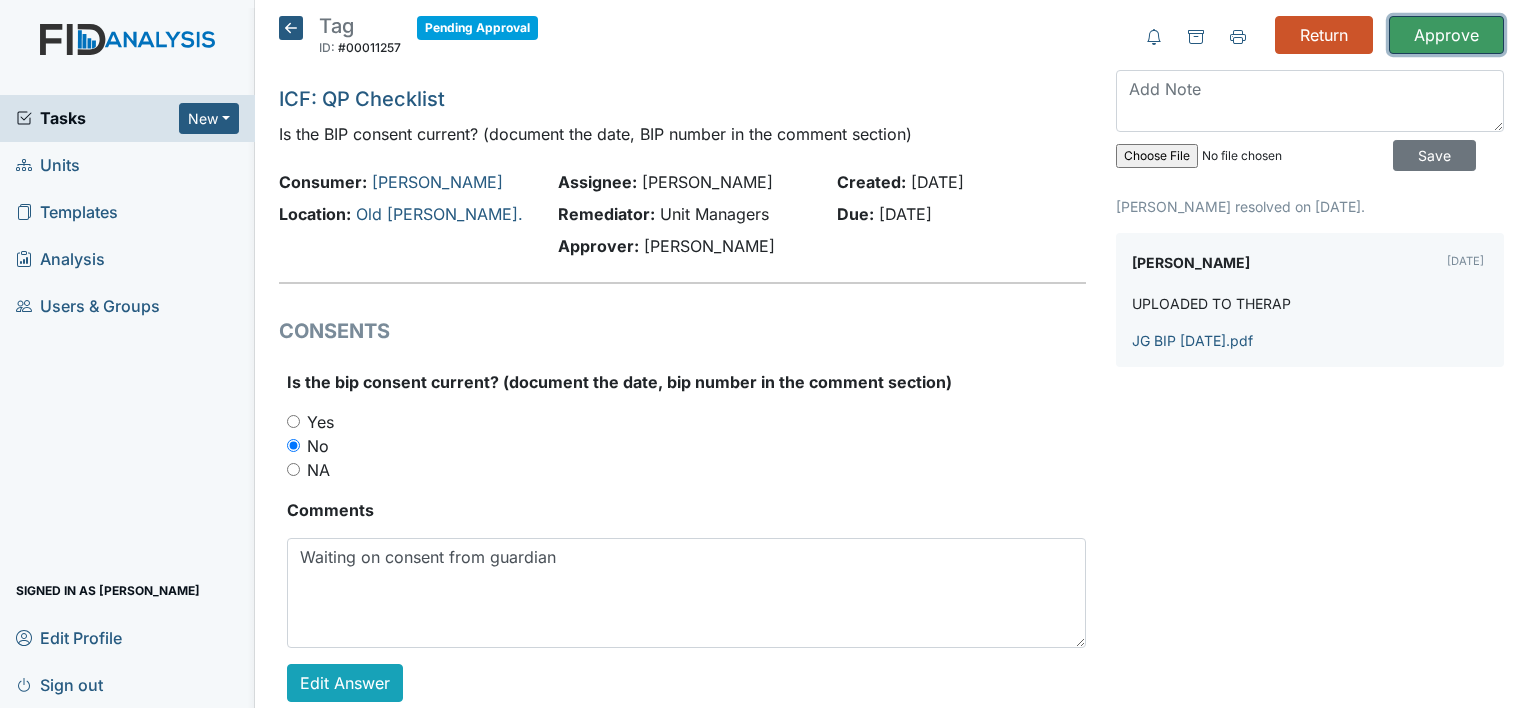 click on "Approve" at bounding box center [1446, 35] 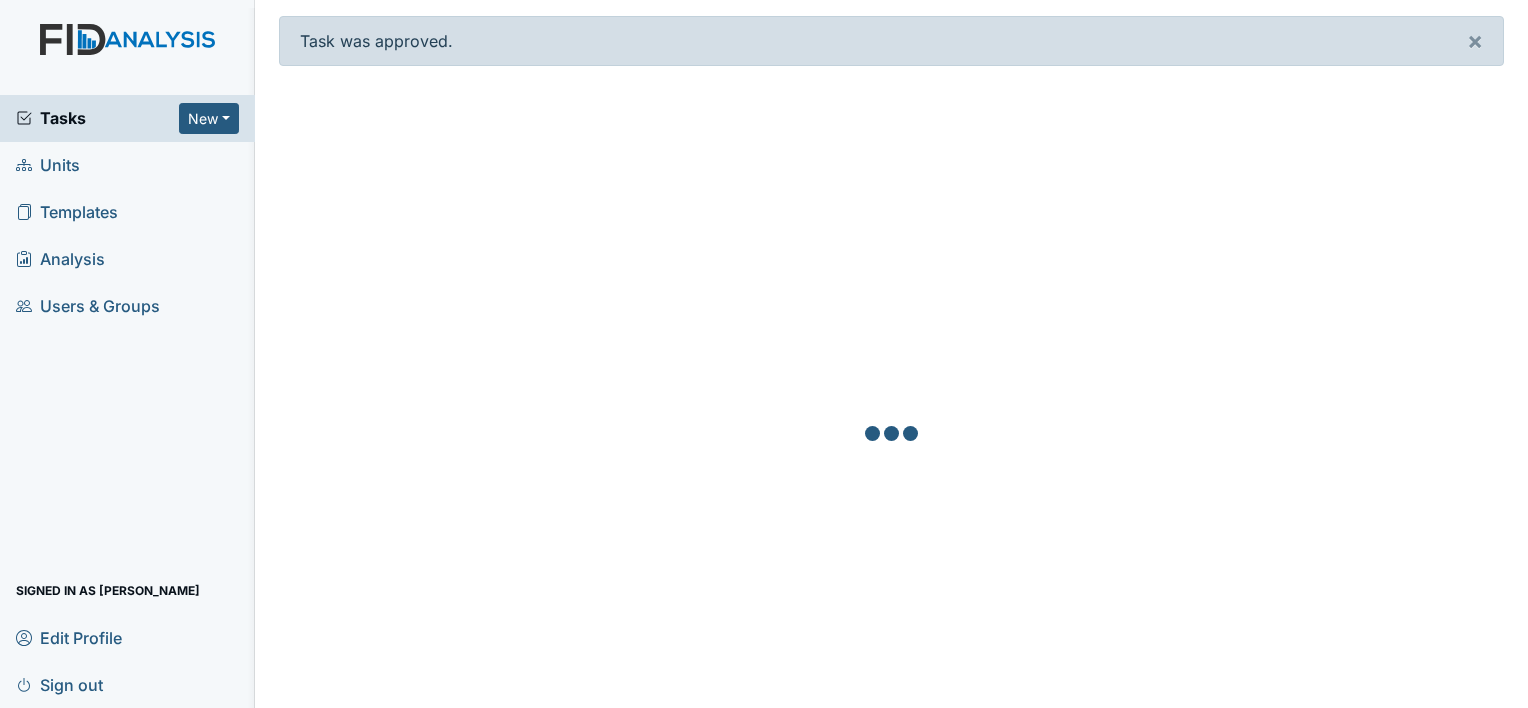 scroll, scrollTop: 0, scrollLeft: 0, axis: both 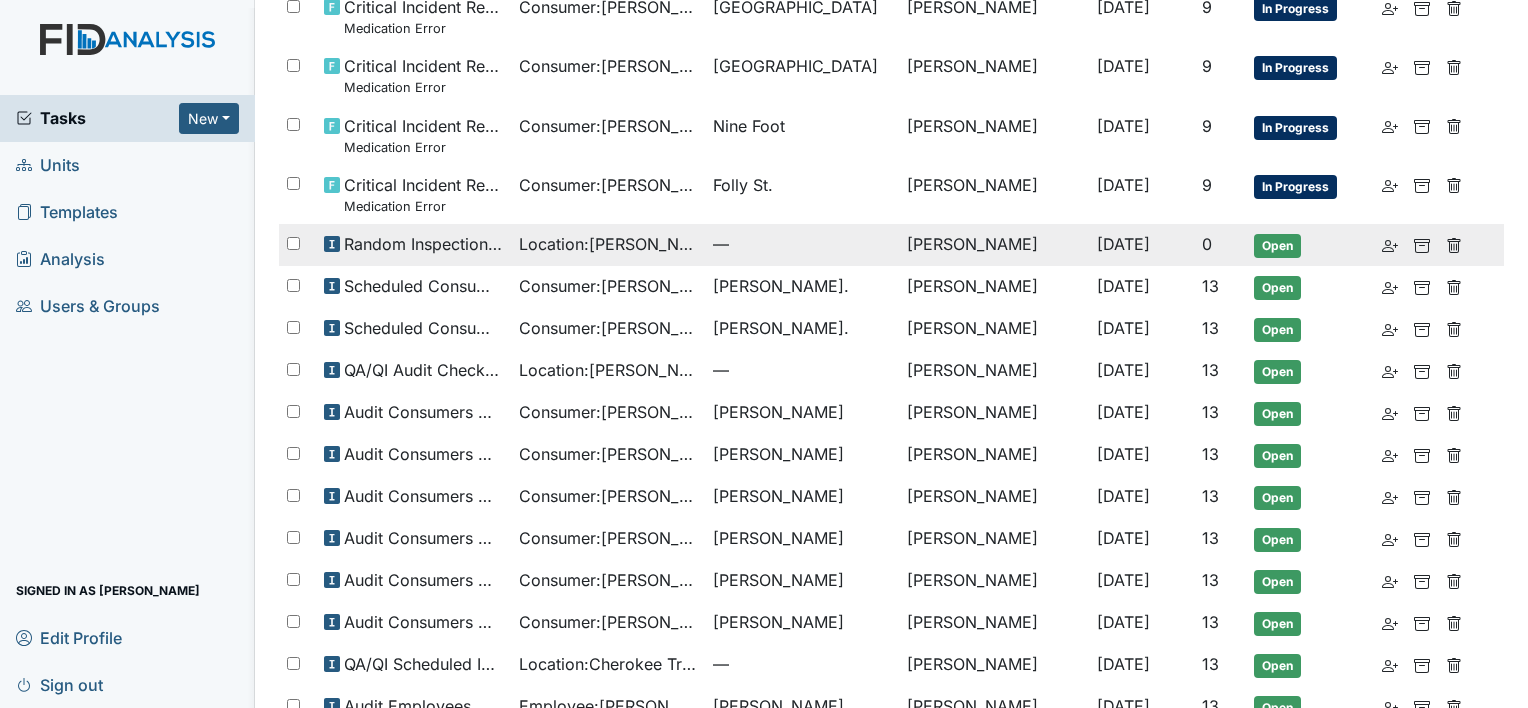 click at bounding box center [293, 243] 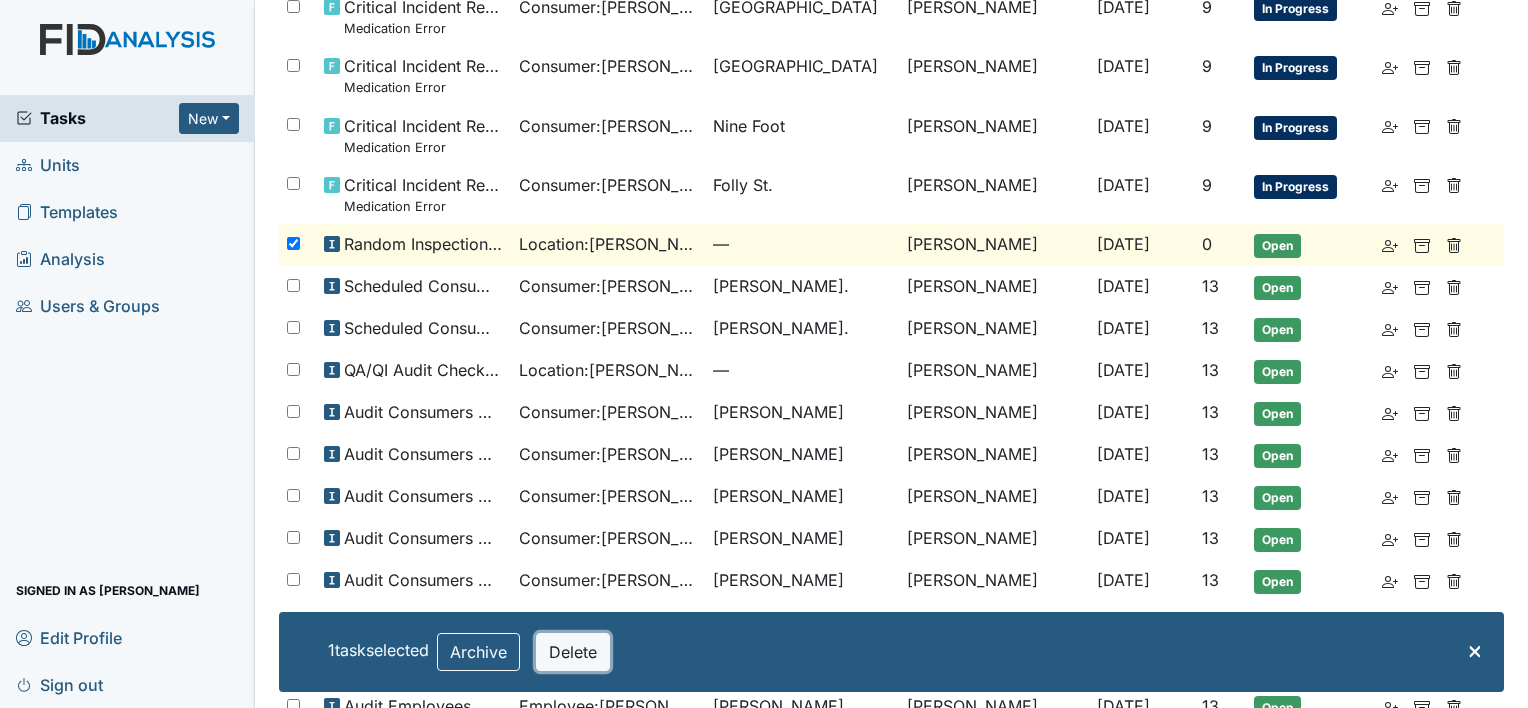 click on "Delete" at bounding box center [573, 652] 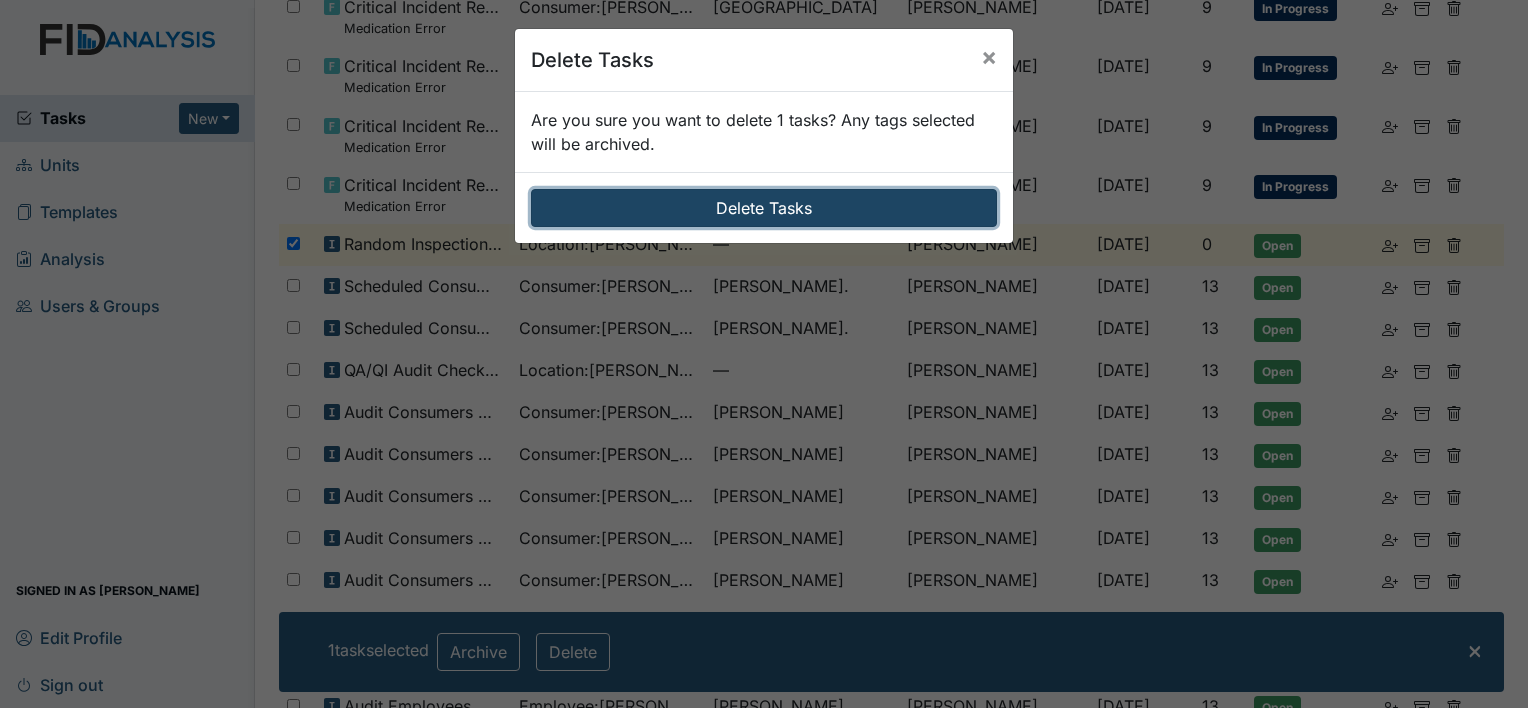 click on "Delete Tasks" at bounding box center (764, 208) 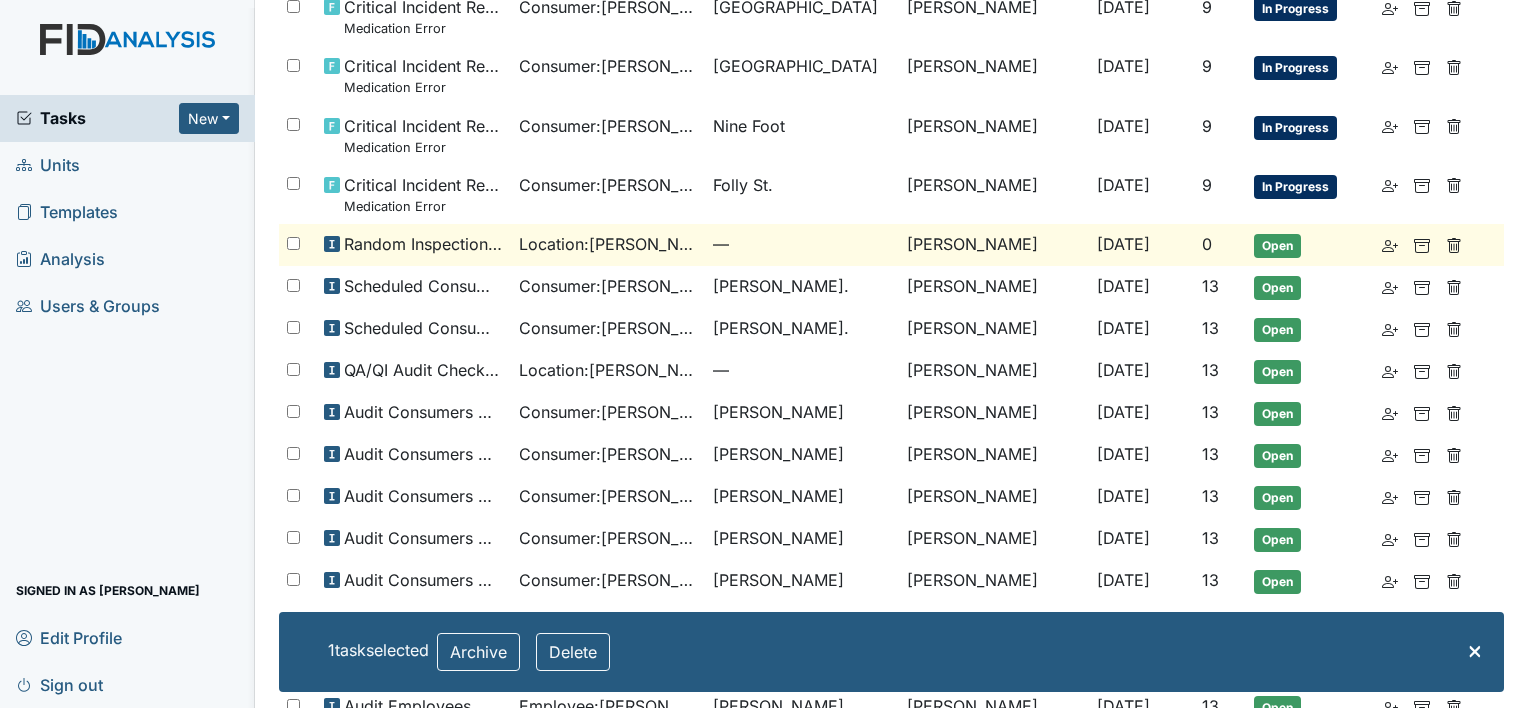 checkbox on "false" 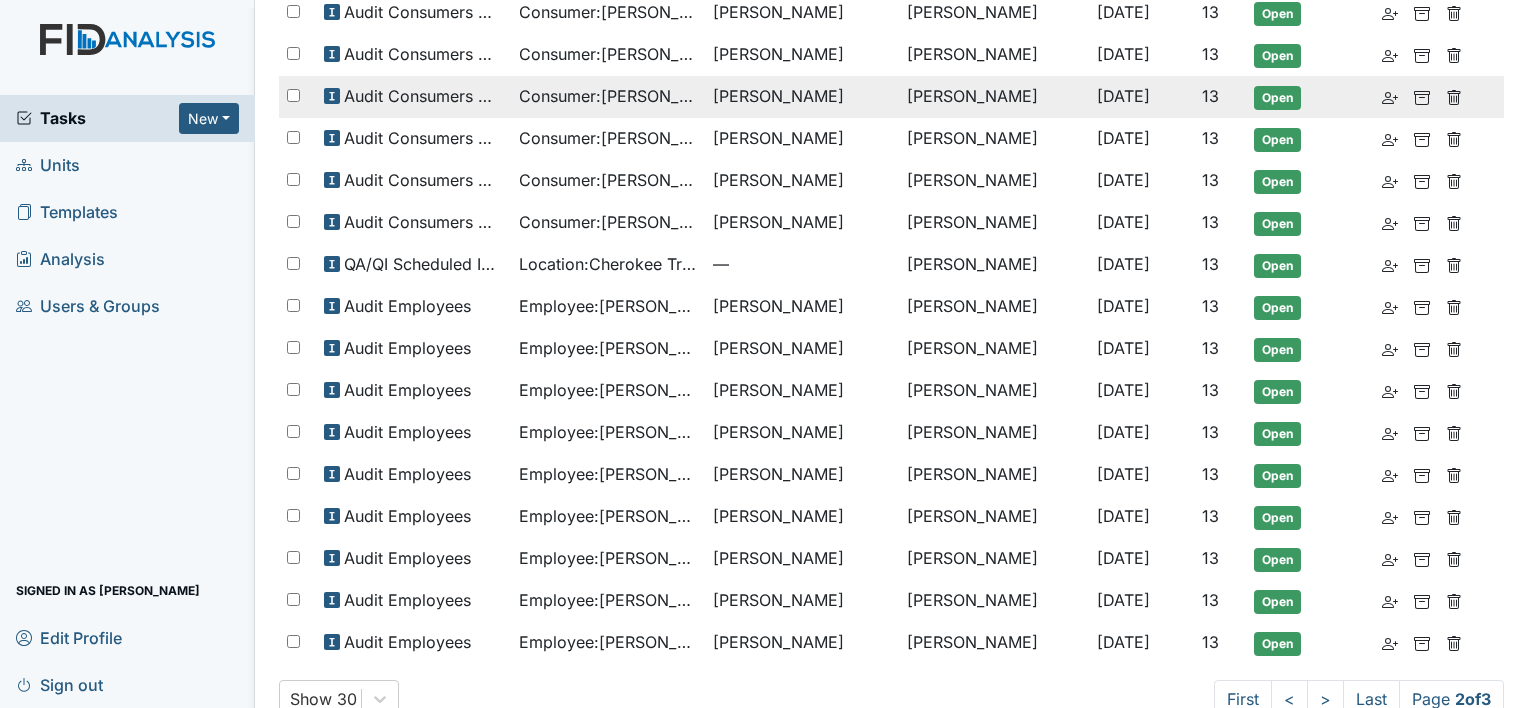 scroll, scrollTop: 1025, scrollLeft: 0, axis: vertical 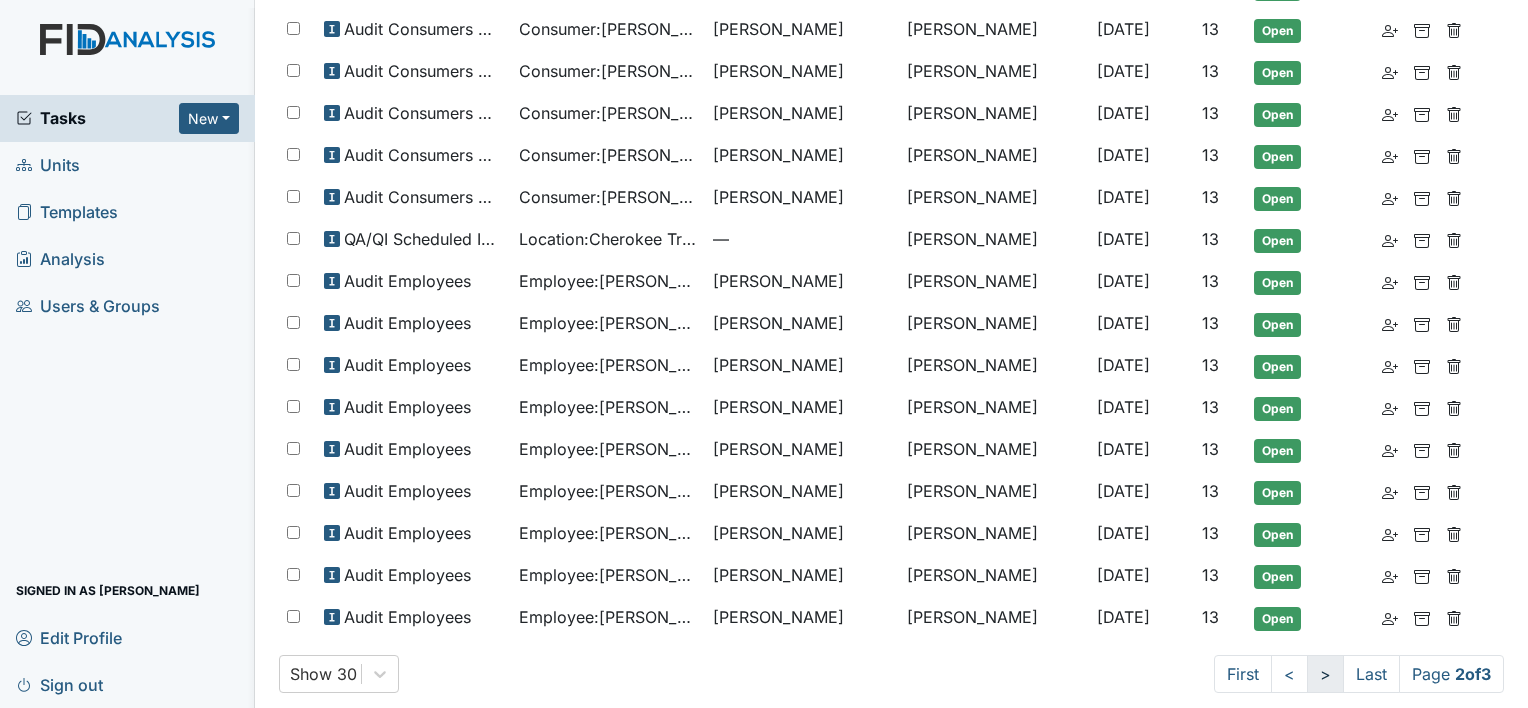 click on ">" at bounding box center (1325, 674) 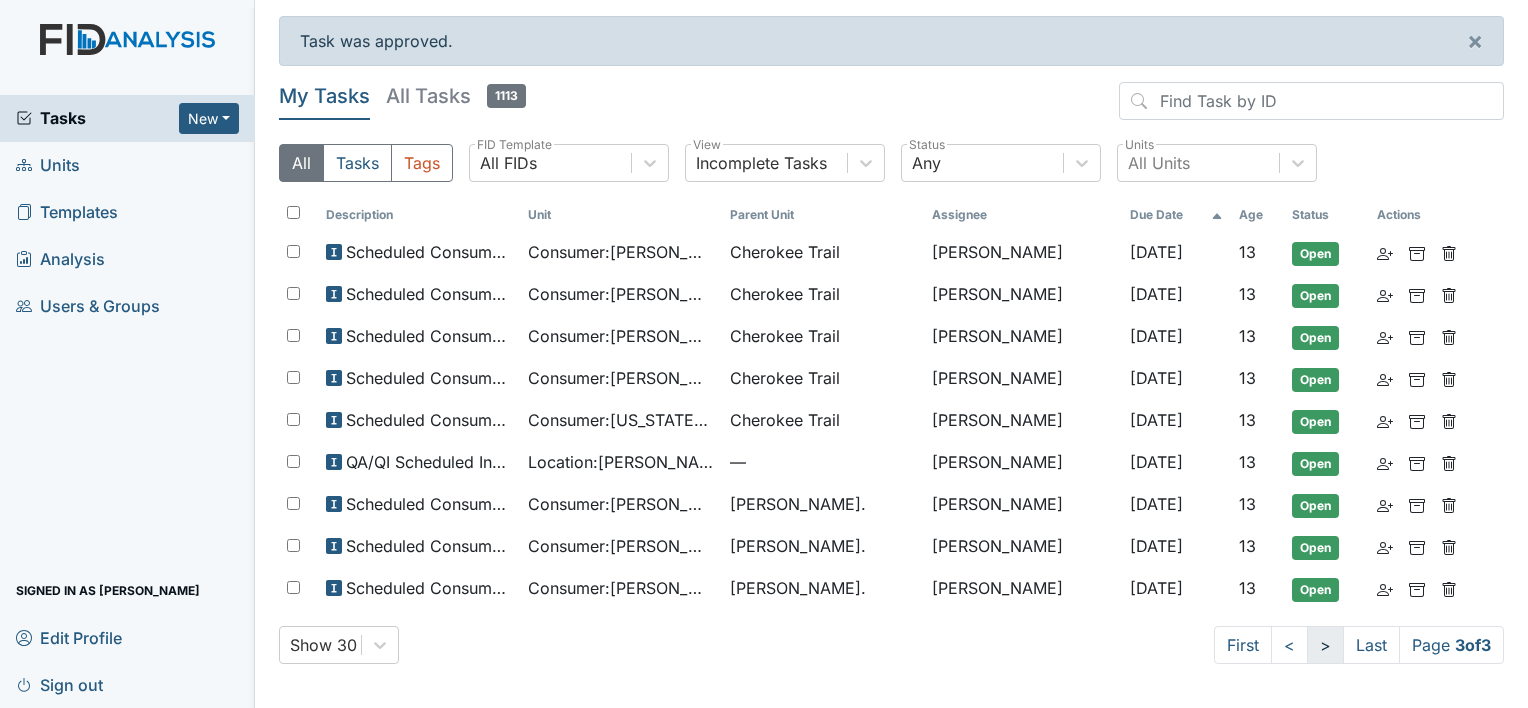scroll, scrollTop: 0, scrollLeft: 0, axis: both 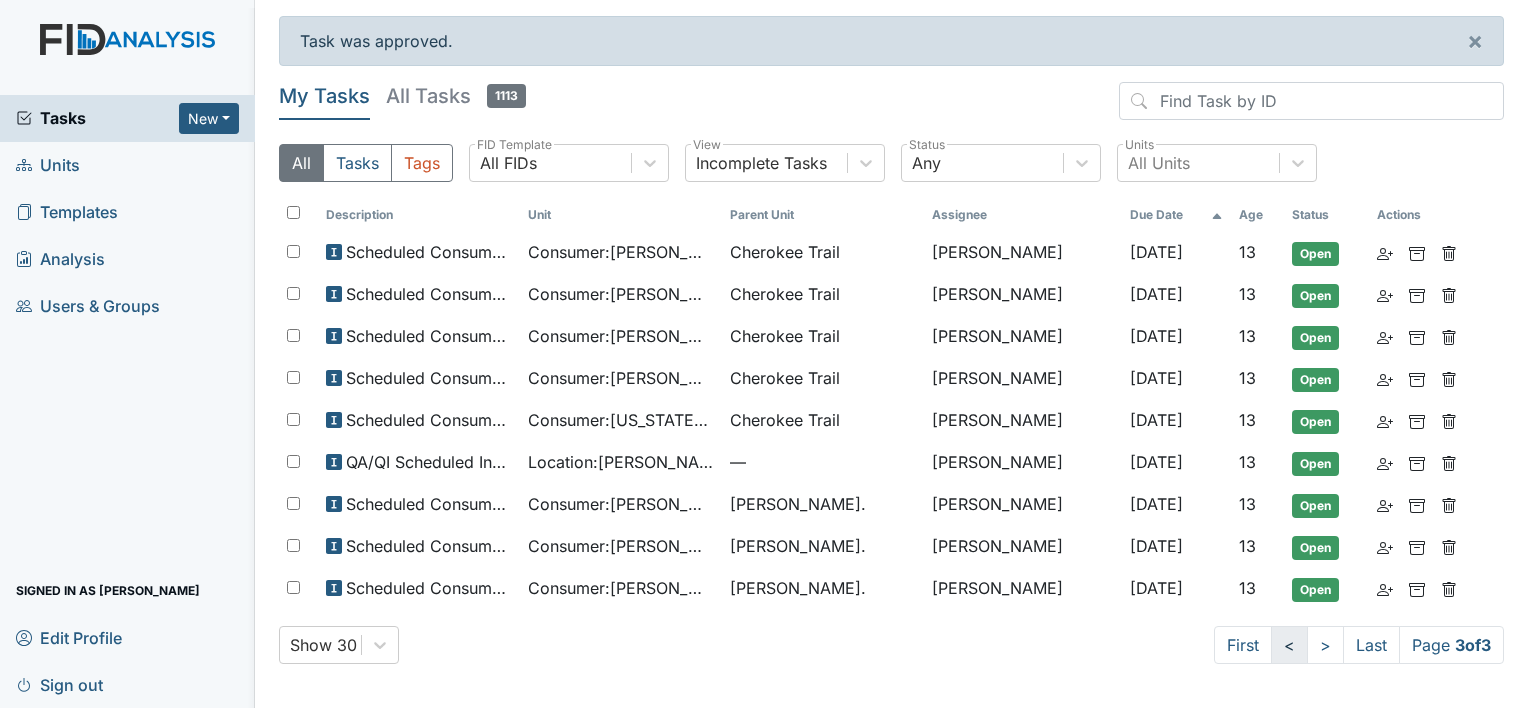 click on "<" at bounding box center (1289, 645) 